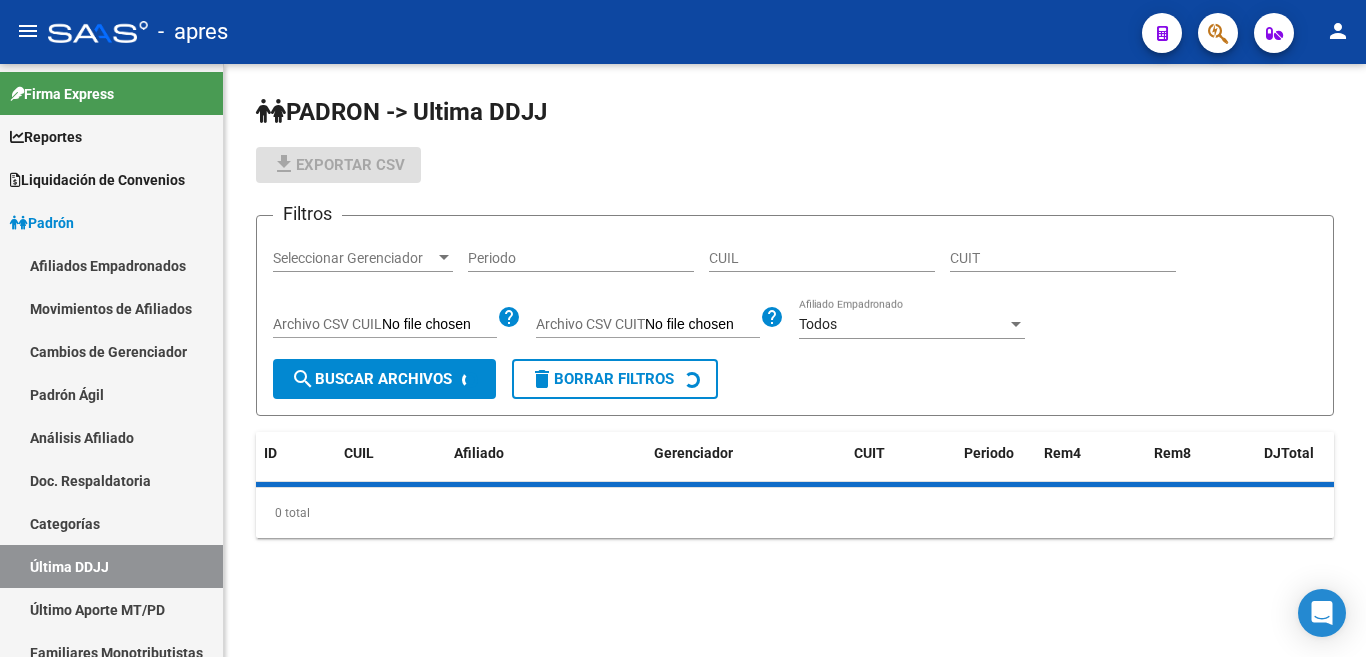 scroll, scrollTop: 0, scrollLeft: 0, axis: both 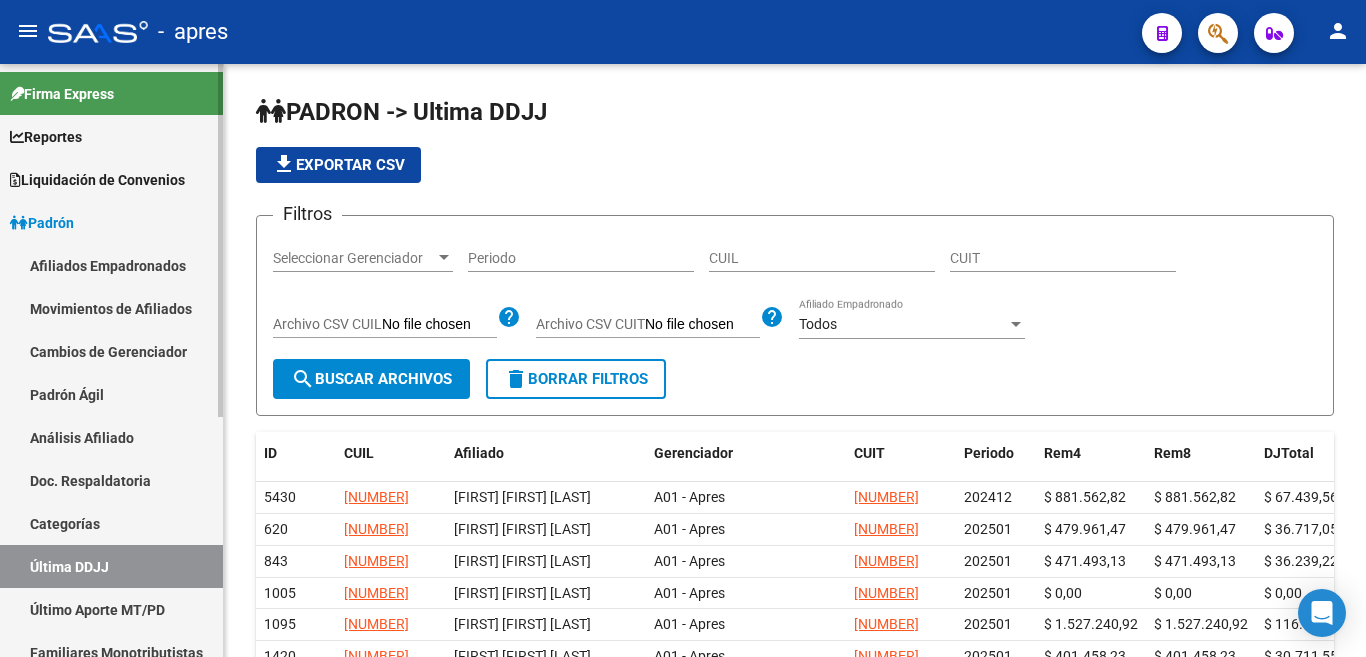 click on "Liquidación de Convenios" at bounding box center (97, 180) 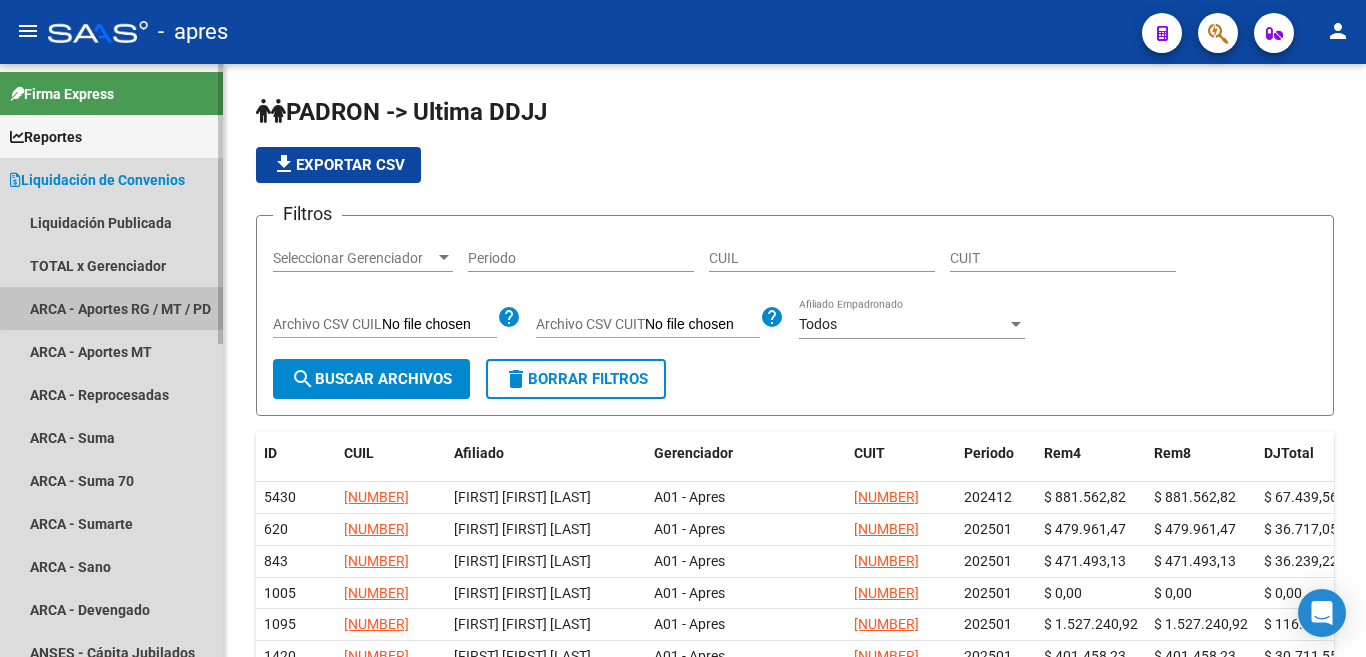 click on "ARCA - Aportes RG / MT / PD" at bounding box center [111, 308] 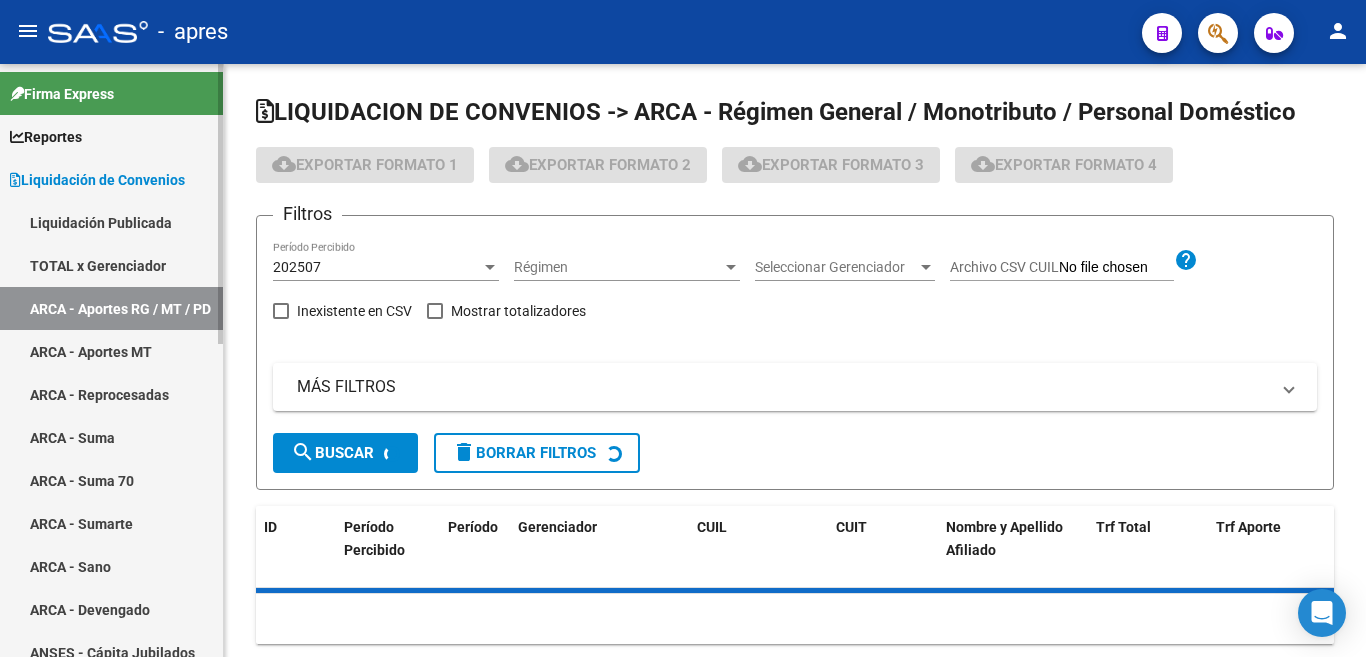 click on "TOTAL x Gerenciador" at bounding box center [111, 265] 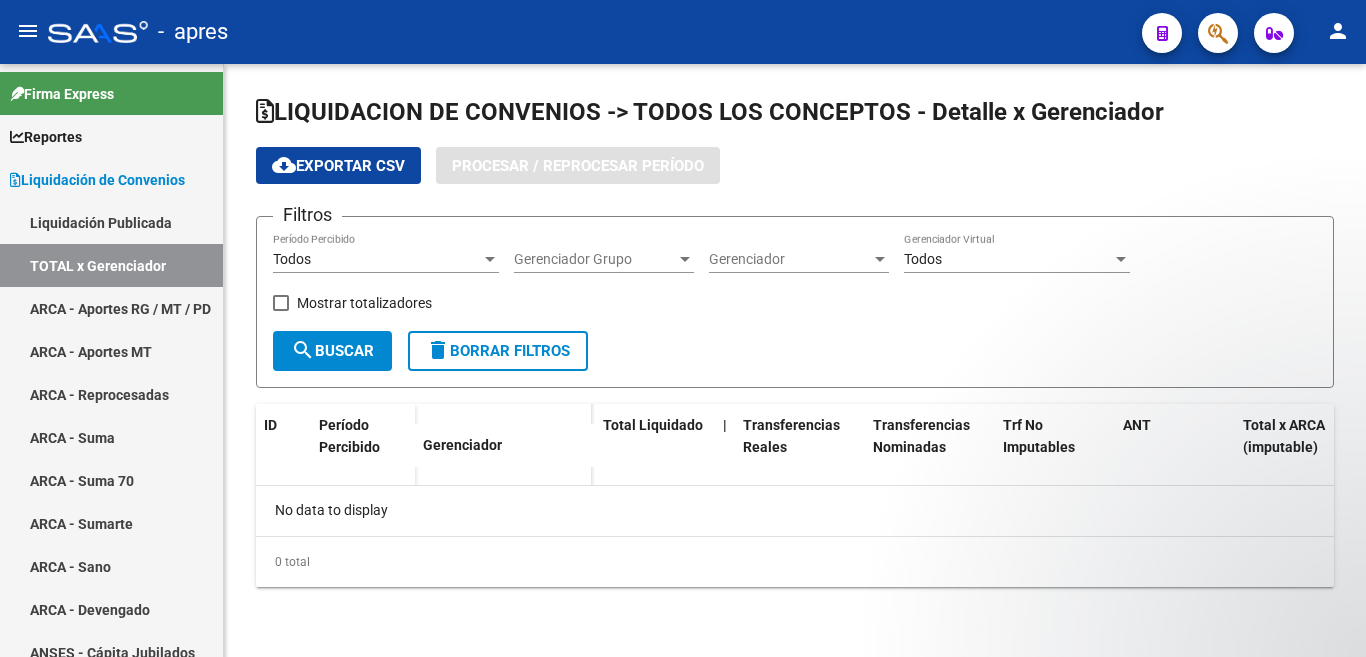 checkbox on "true" 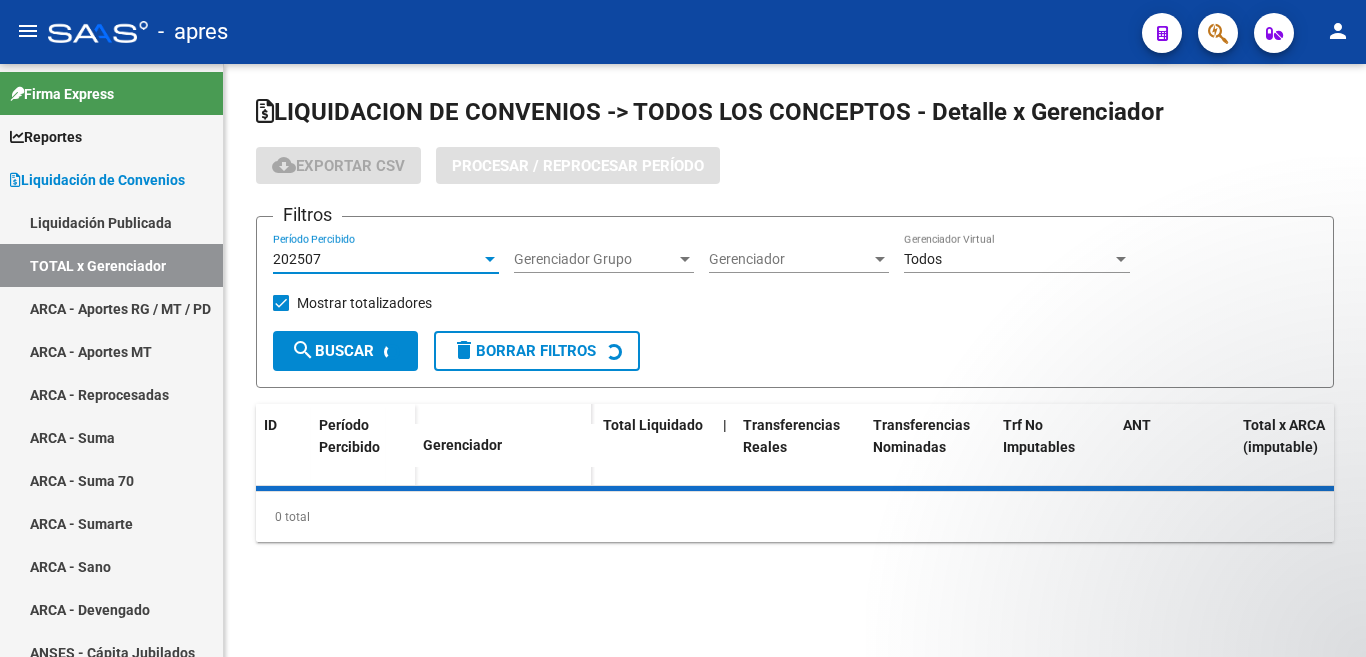 click at bounding box center [490, 259] 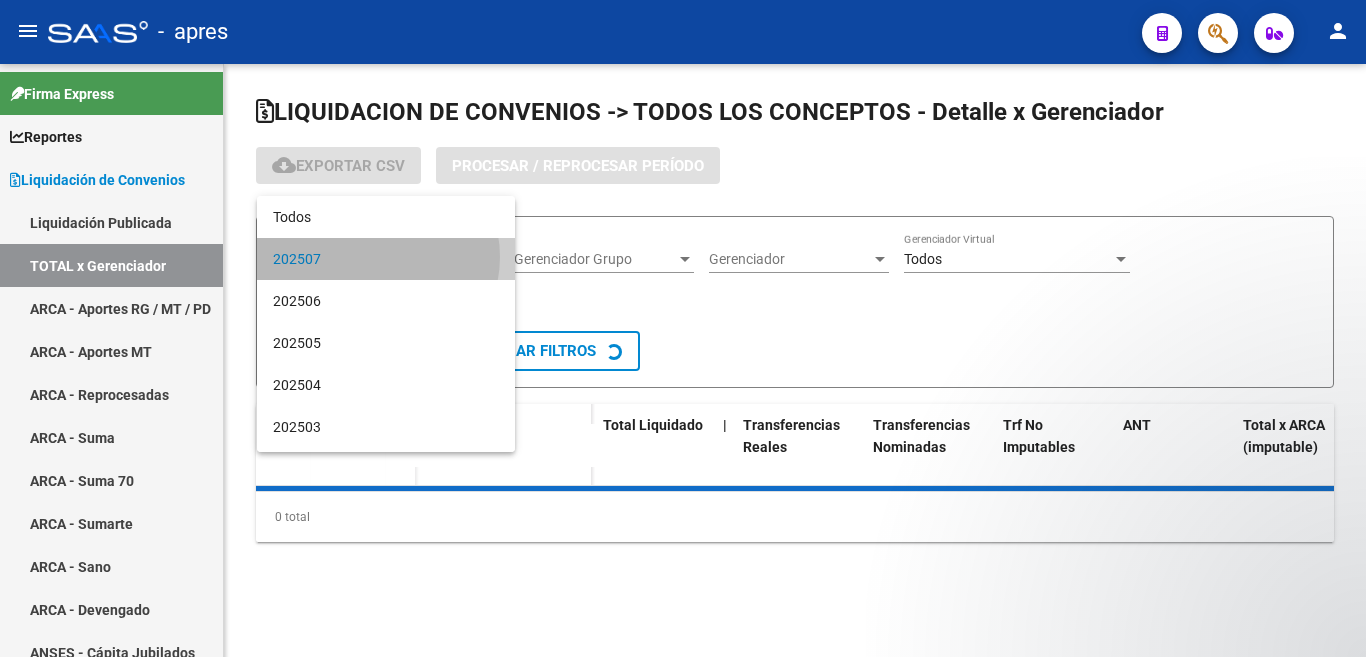 click on "202507" at bounding box center (386, 259) 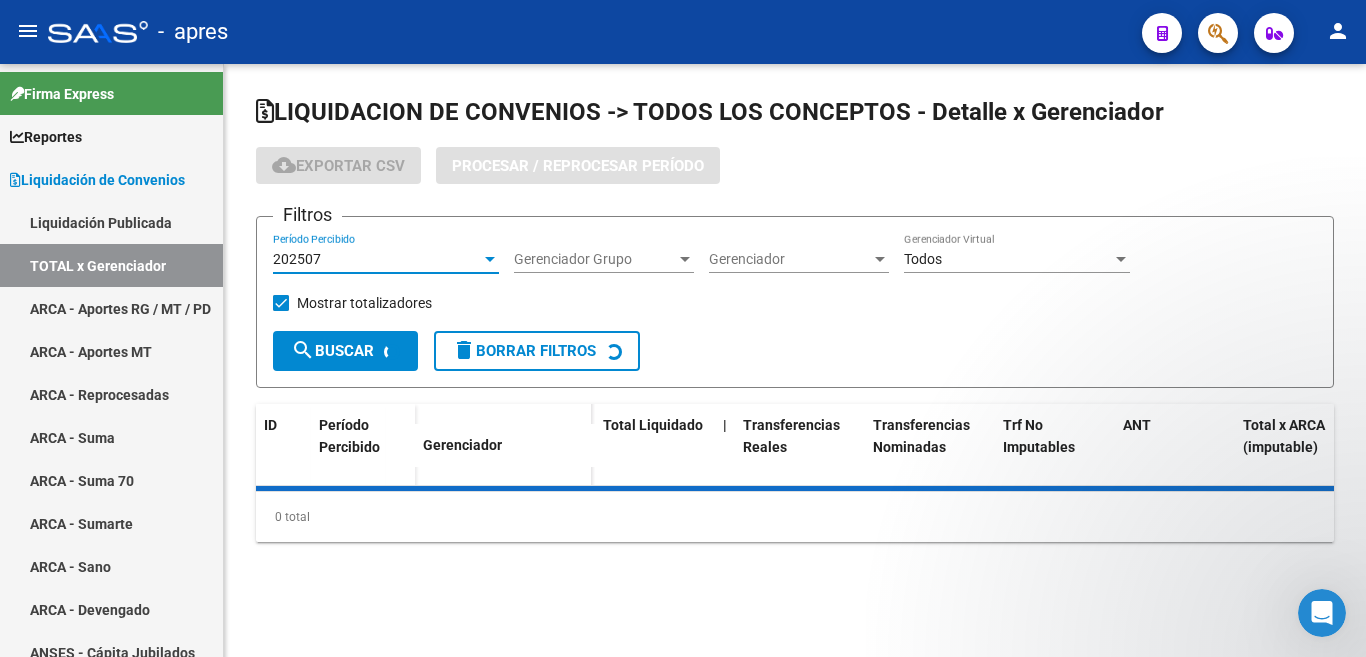 scroll, scrollTop: 0, scrollLeft: 0, axis: both 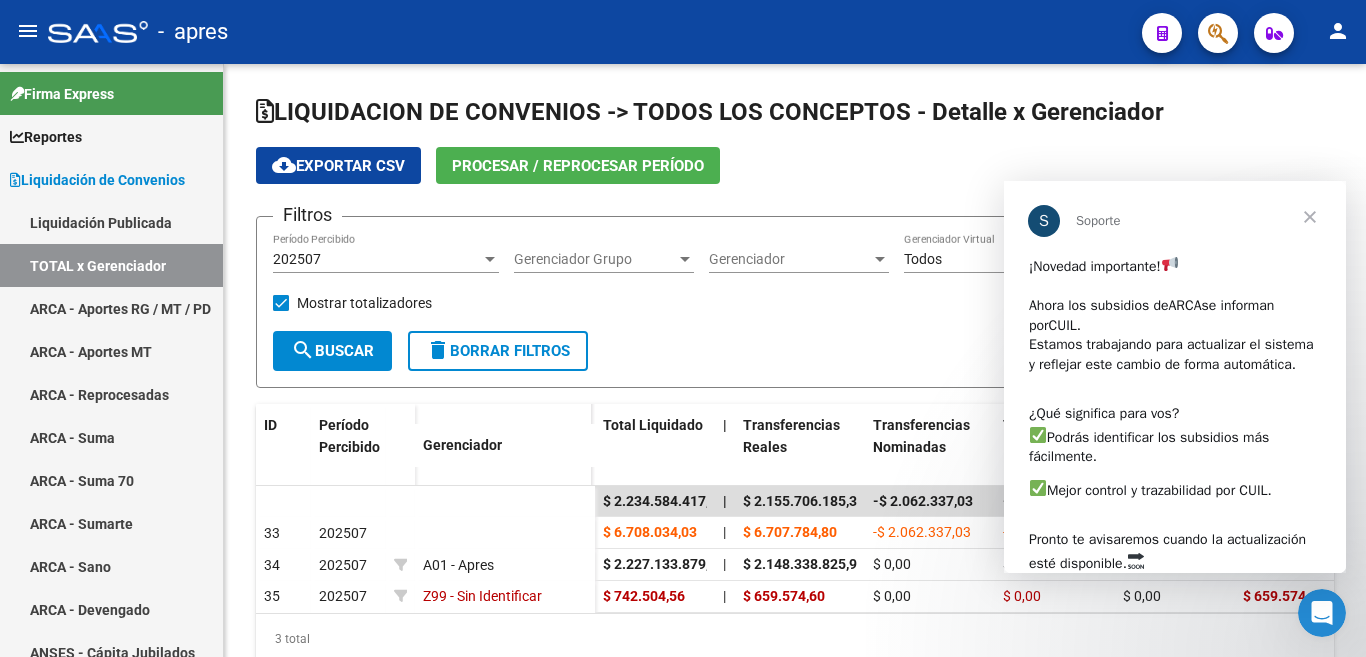 click at bounding box center (1310, 217) 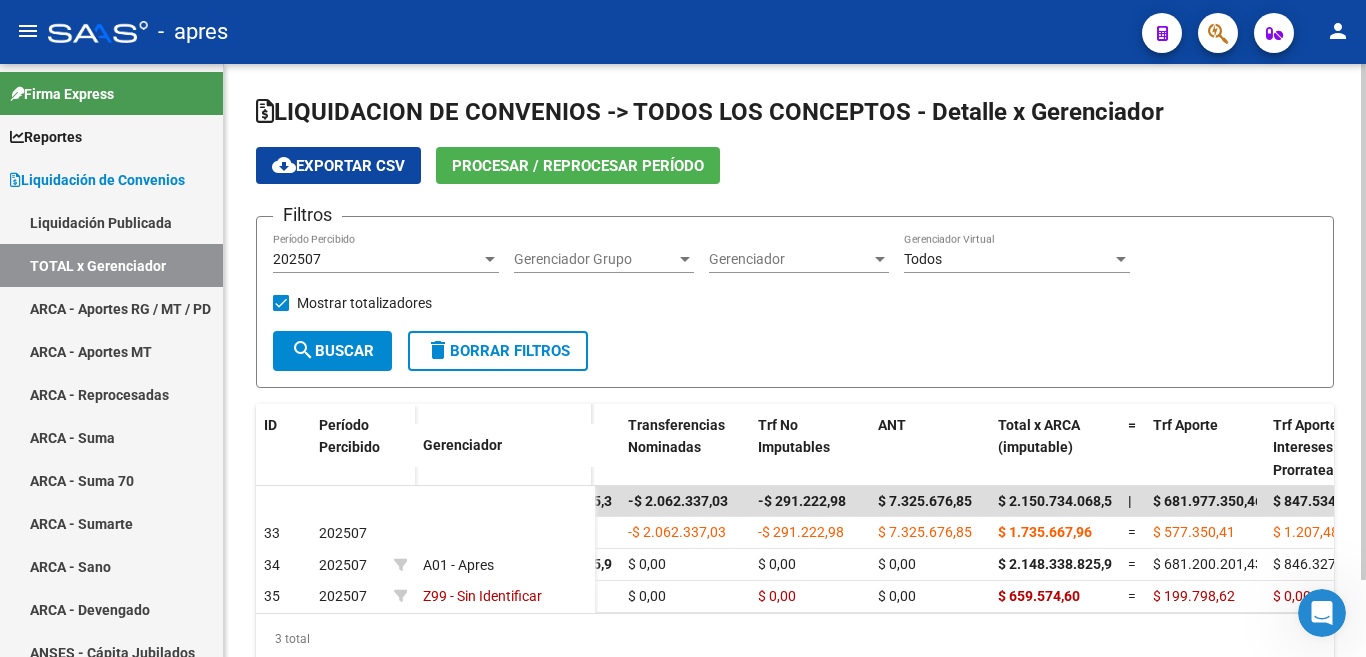 scroll, scrollTop: 0, scrollLeft: 215, axis: horizontal 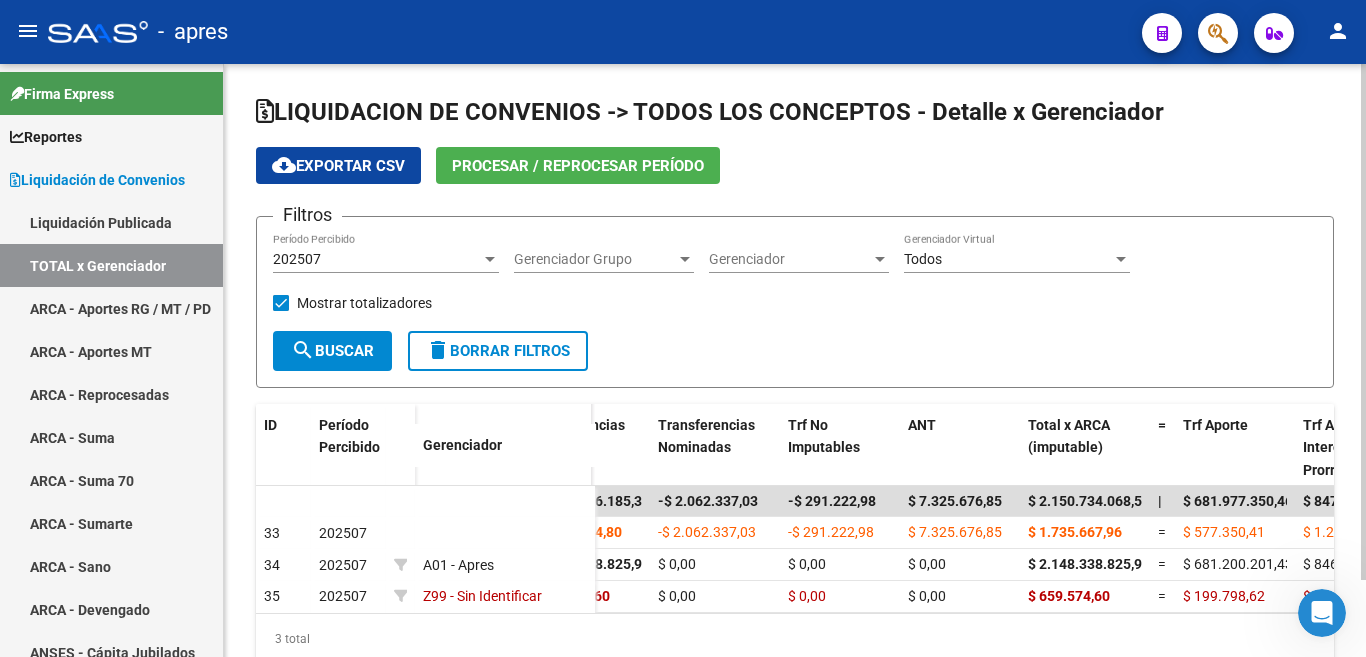 click at bounding box center (490, 259) 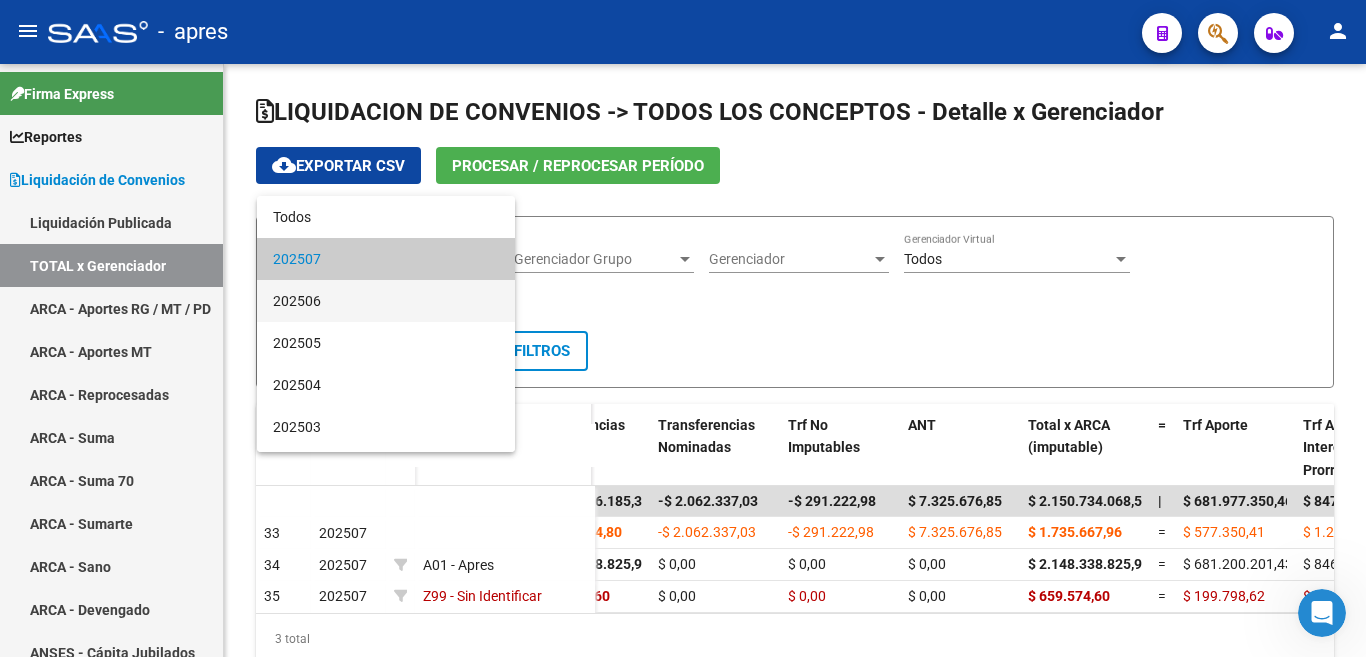 click on "202506" at bounding box center (386, 301) 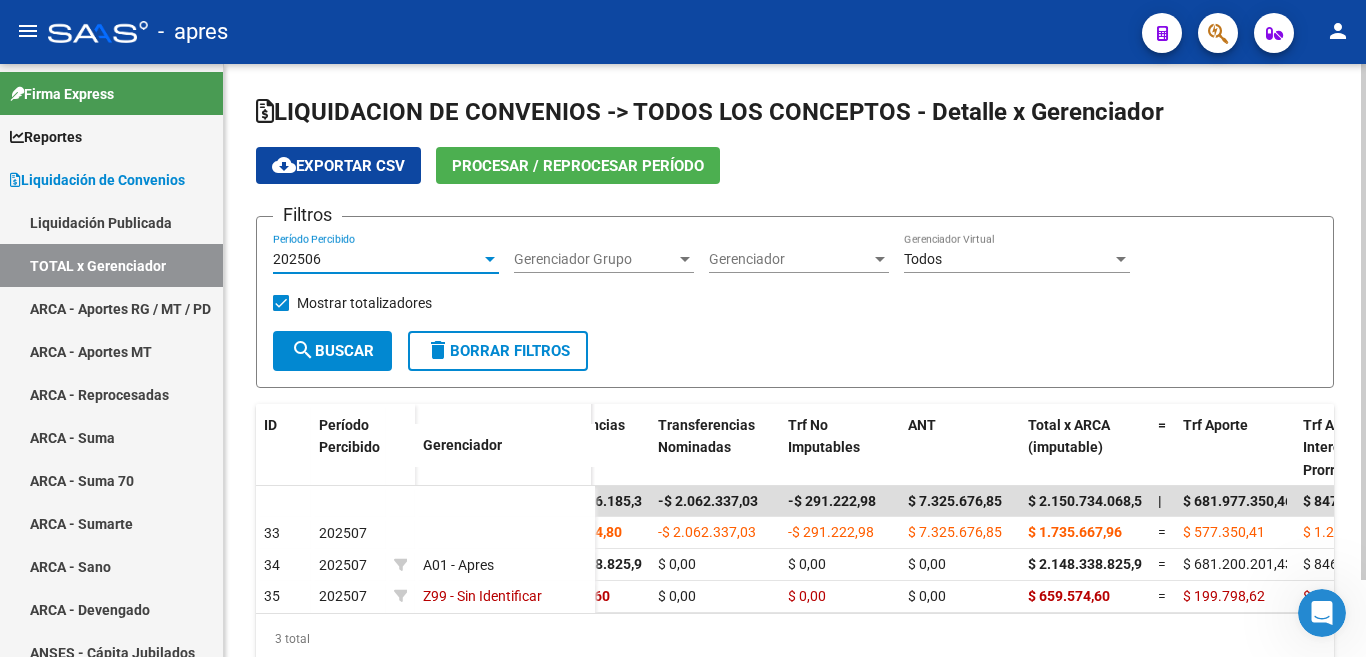 click on "search  Buscar" 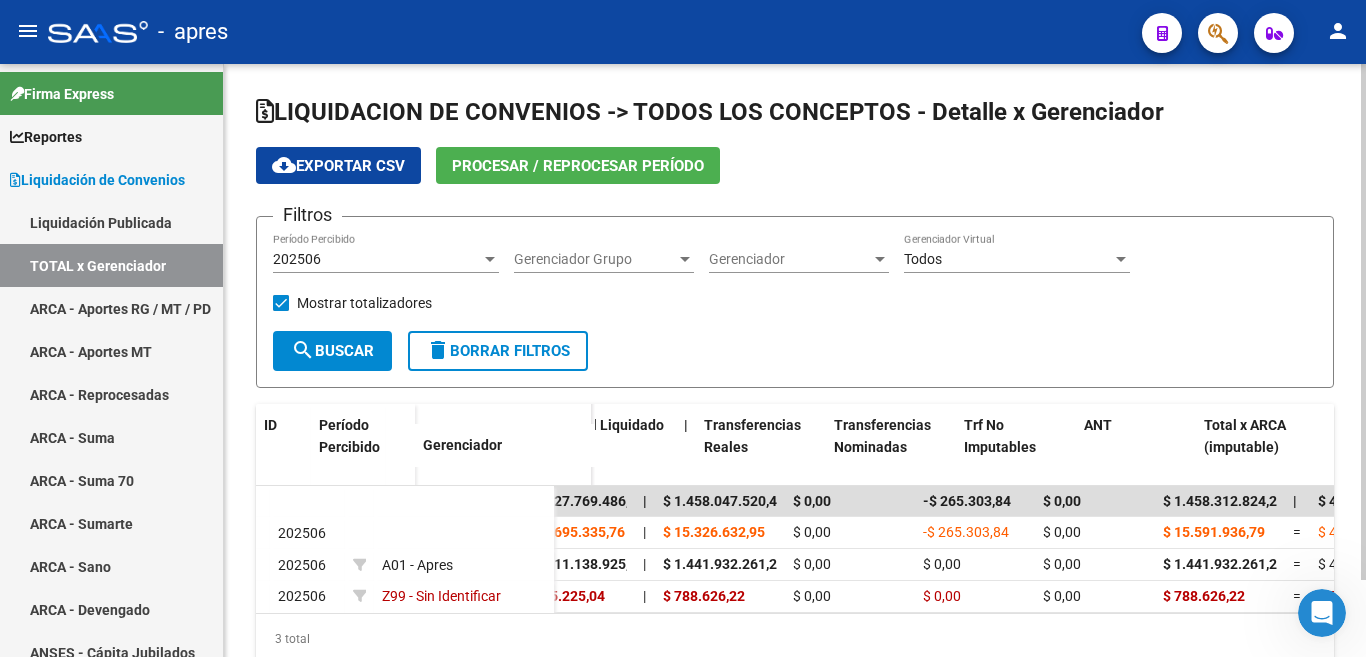 scroll, scrollTop: 0, scrollLeft: 33, axis: horizontal 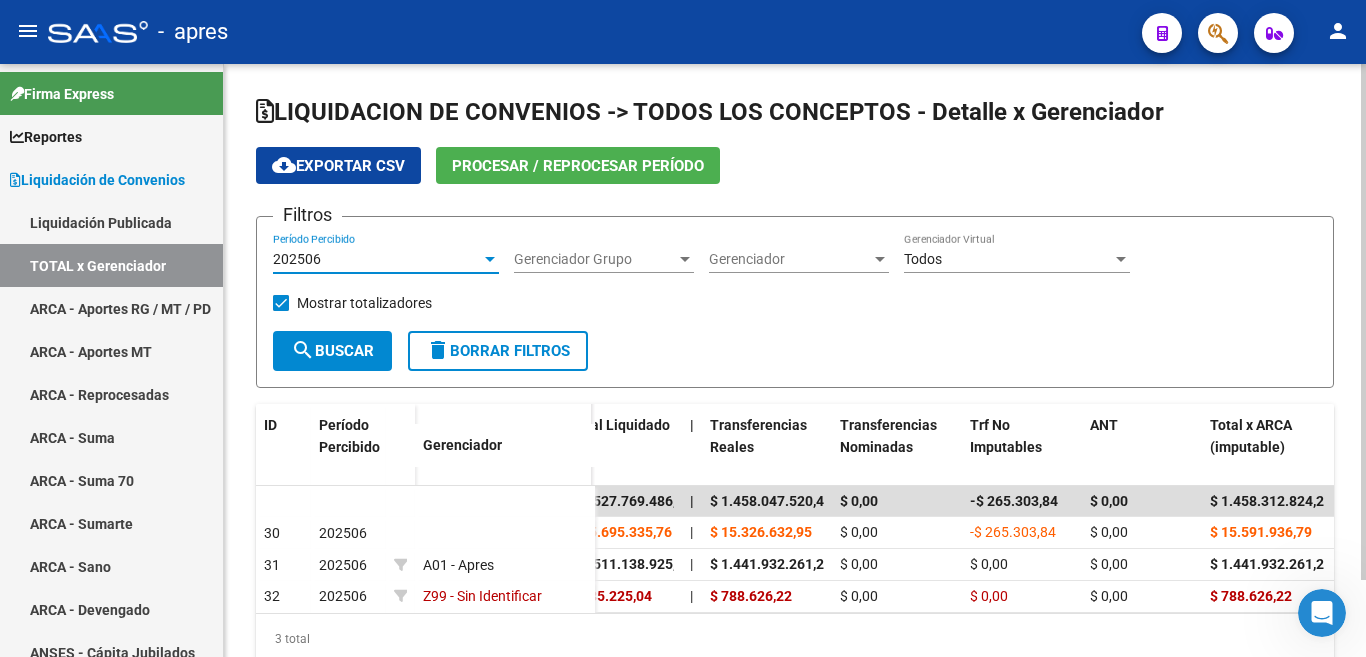 click at bounding box center (490, 259) 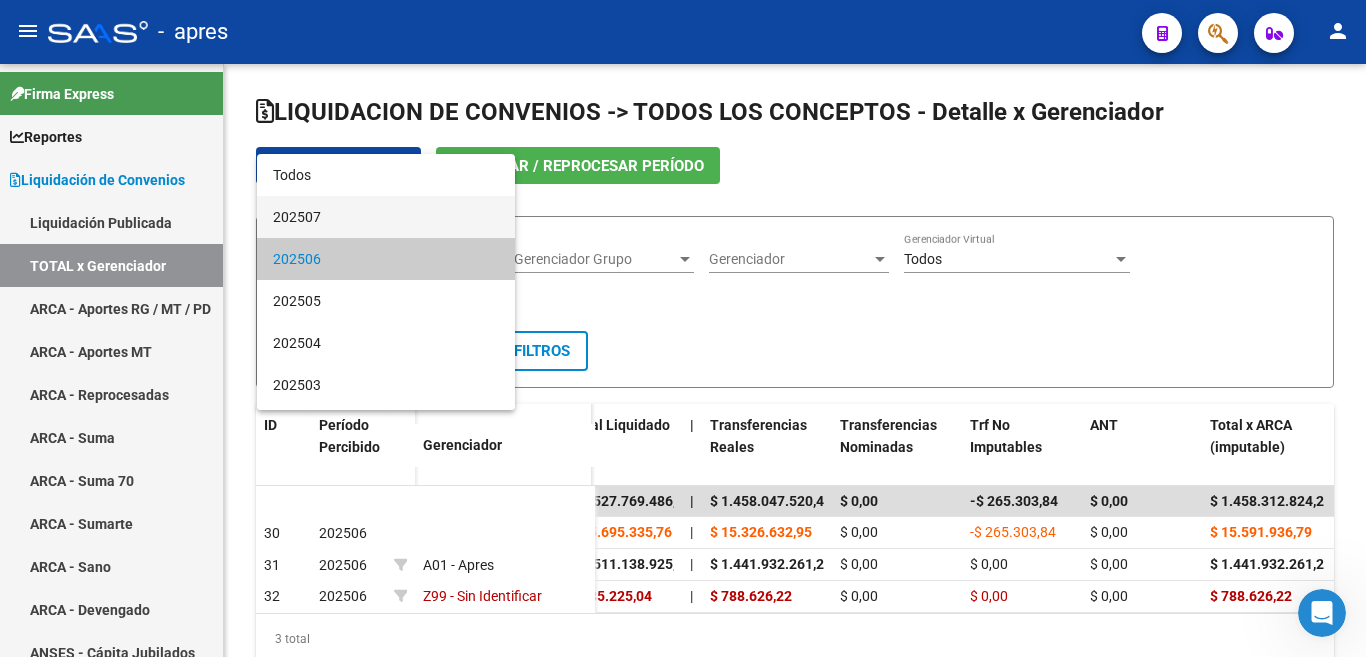 click on "202507" at bounding box center [386, 217] 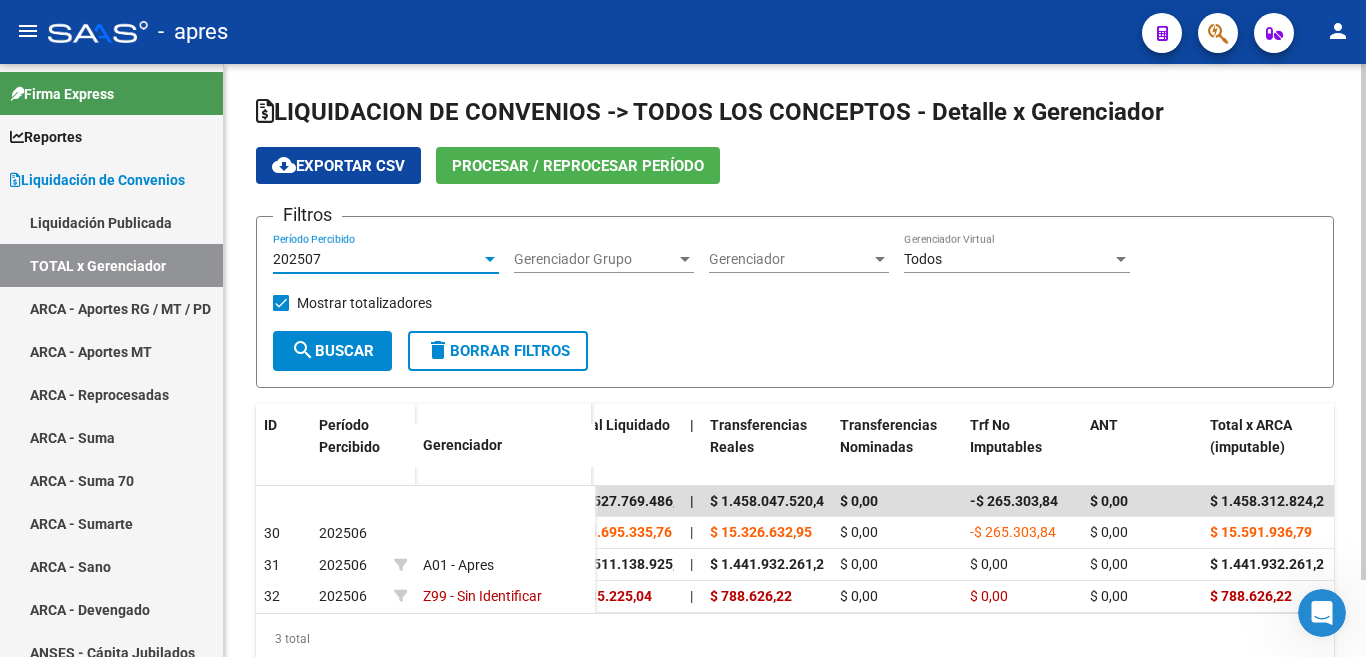 click on "search  Buscar" 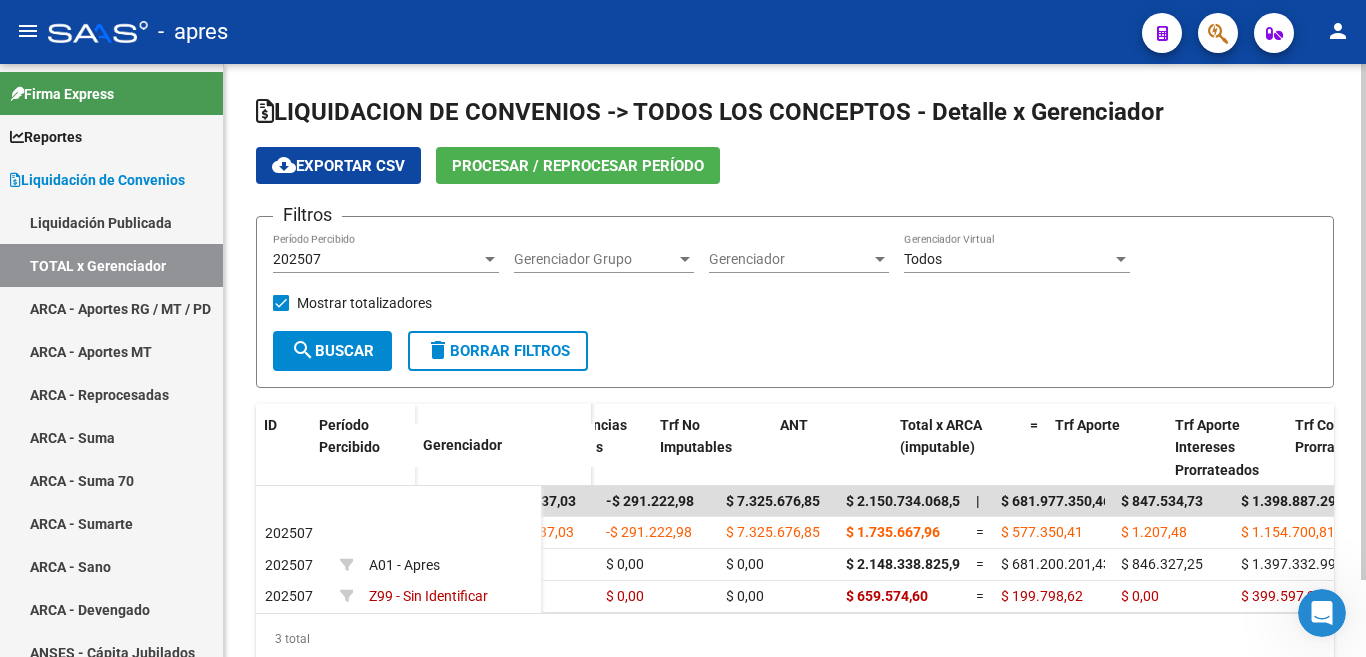 scroll, scrollTop: 0, scrollLeft: 0, axis: both 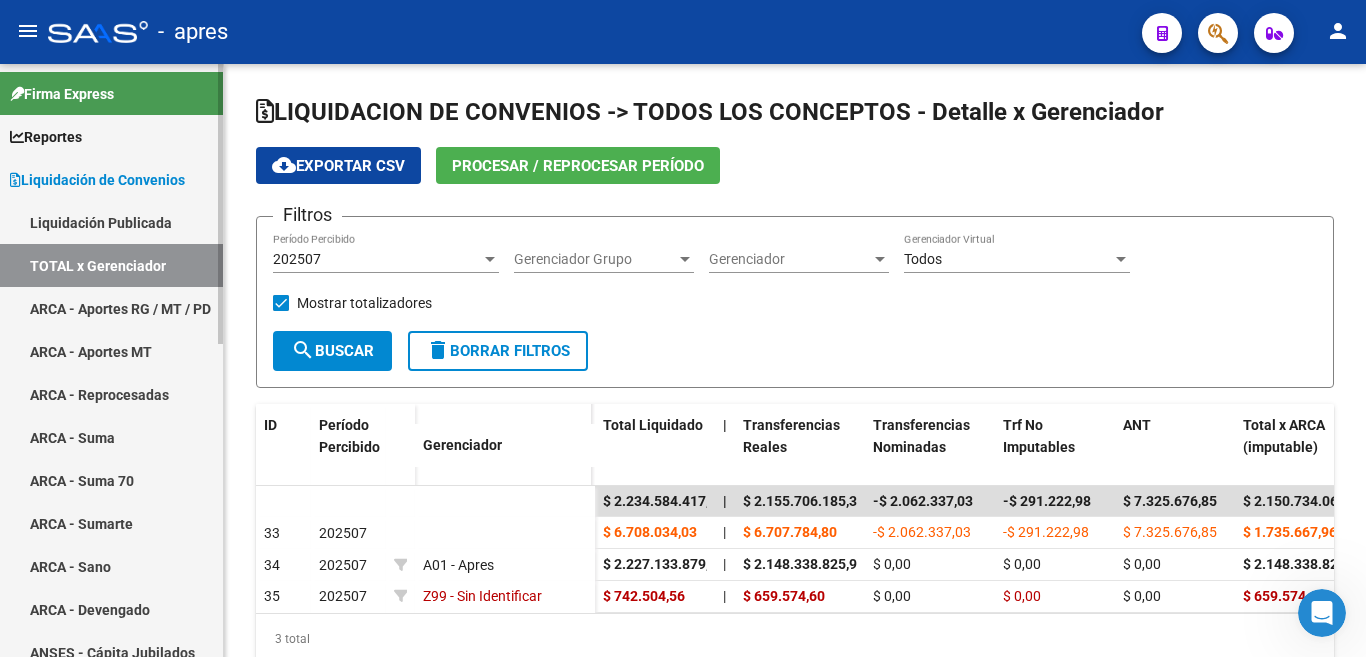 click on "Liquidación Publicada" at bounding box center [111, 222] 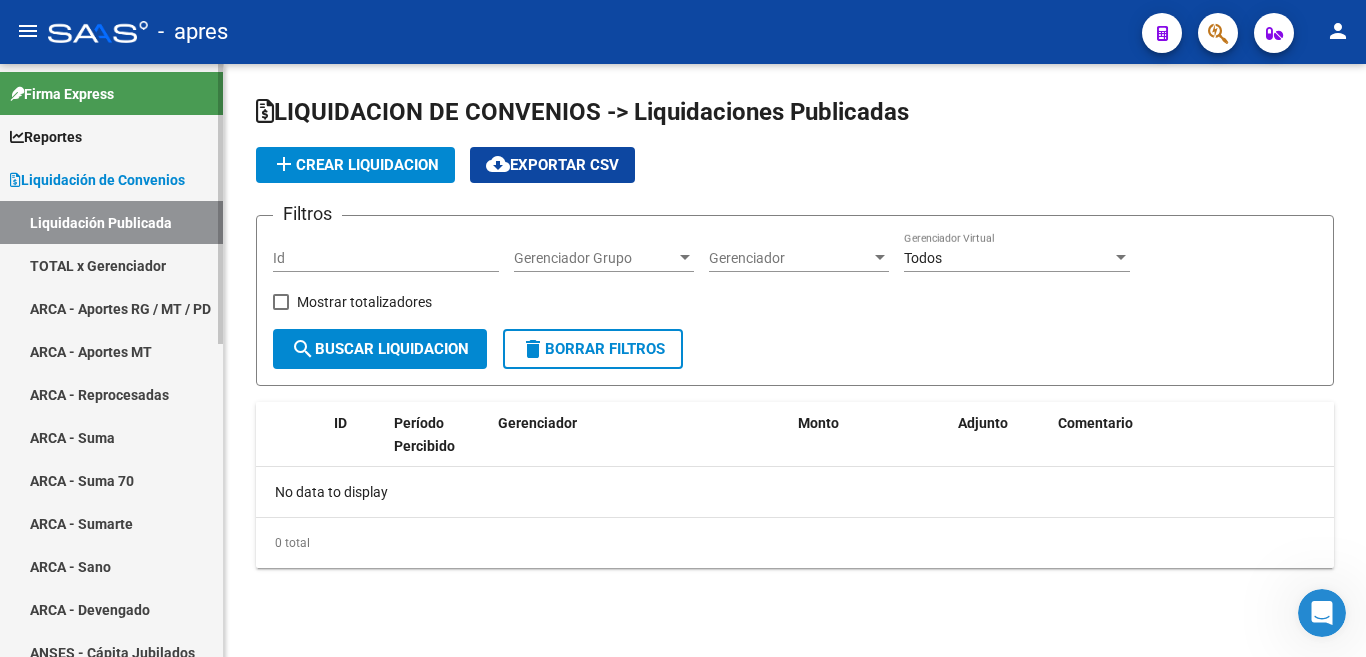 checkbox on "true" 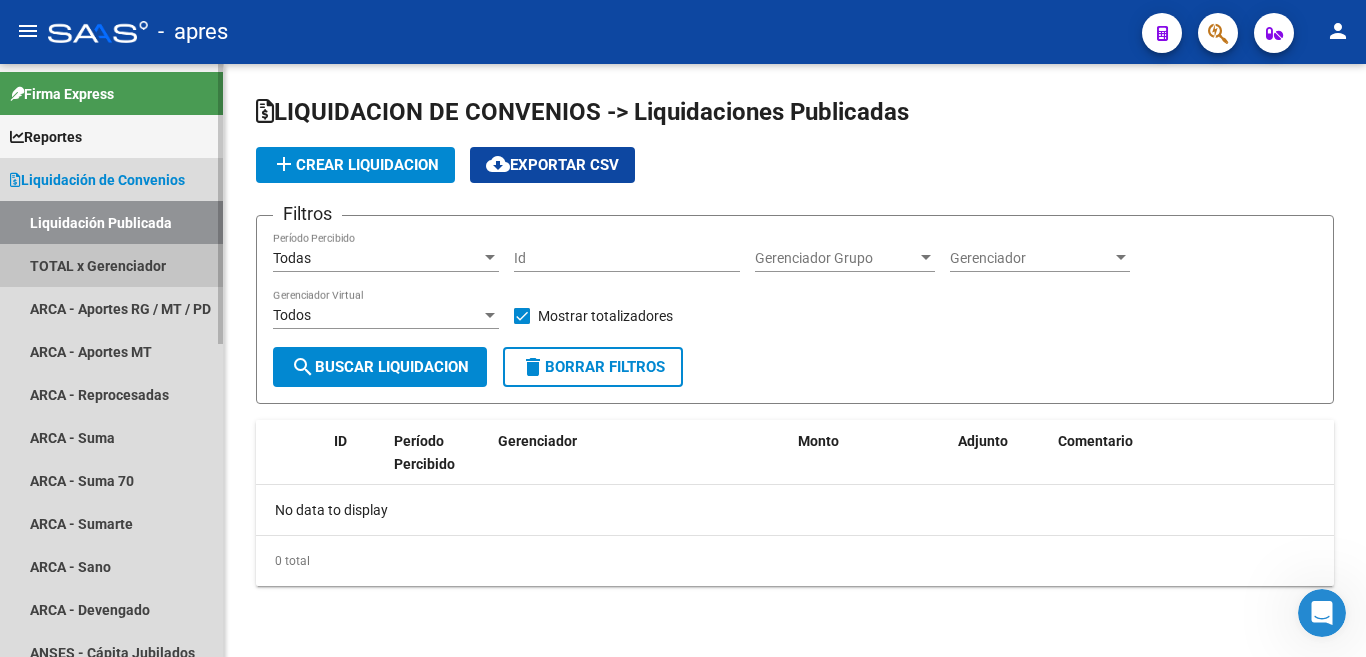 click on "TOTAL x Gerenciador" at bounding box center [111, 265] 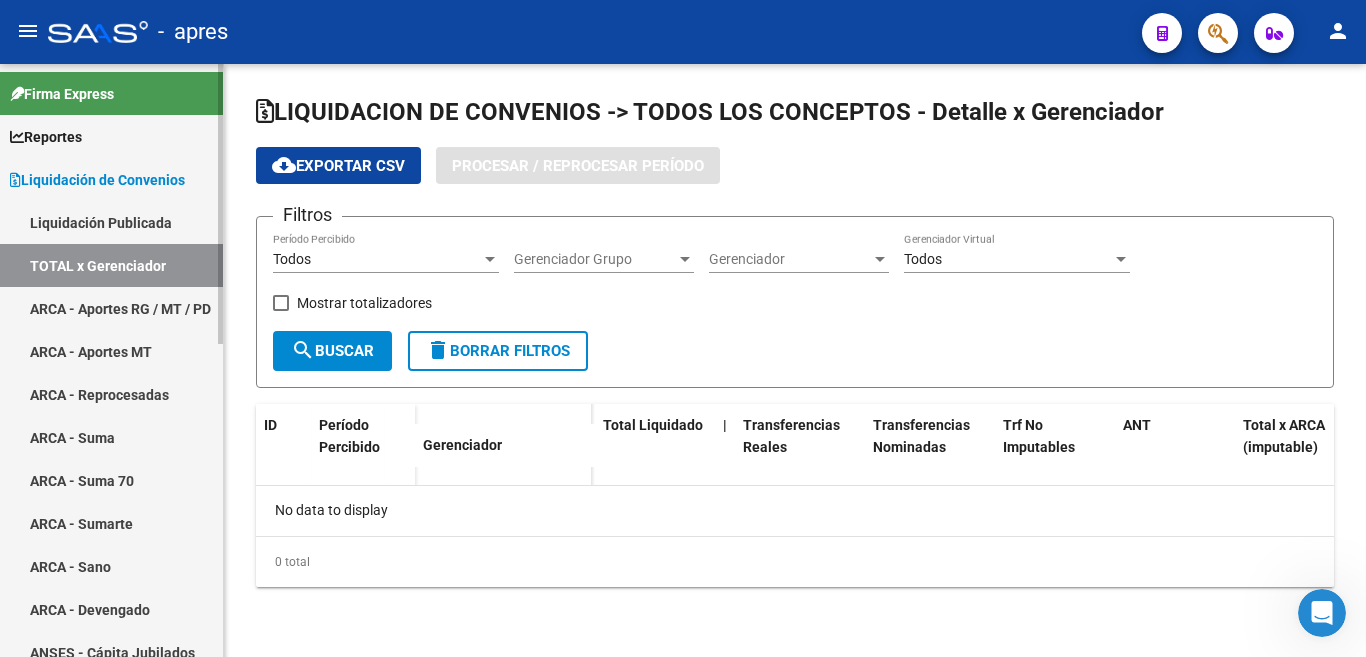checkbox on "true" 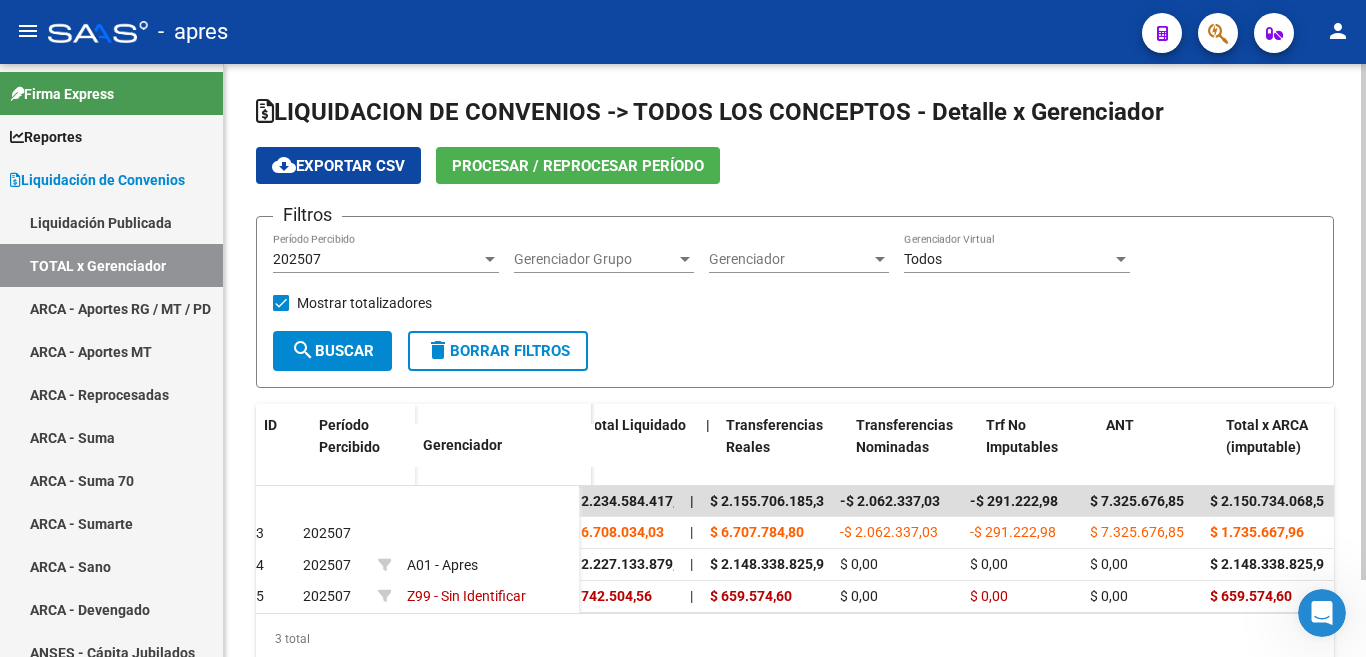 scroll, scrollTop: 0, scrollLeft: 0, axis: both 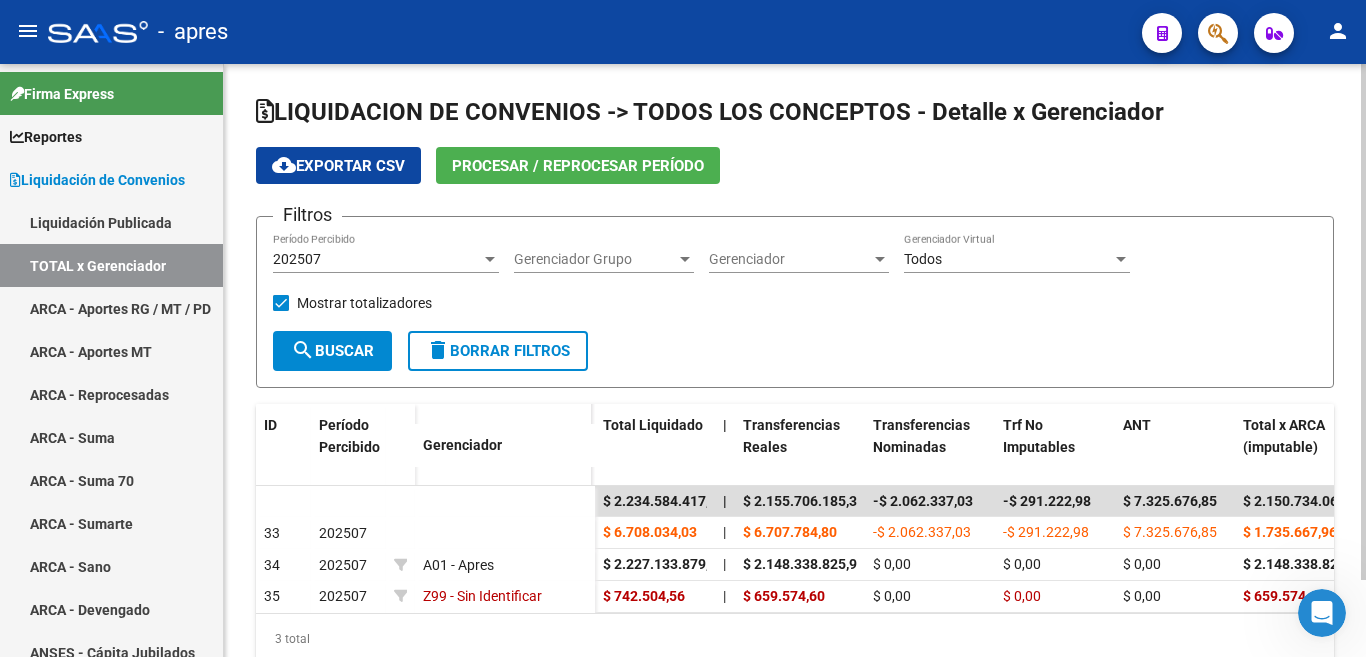 click at bounding box center [490, 259] 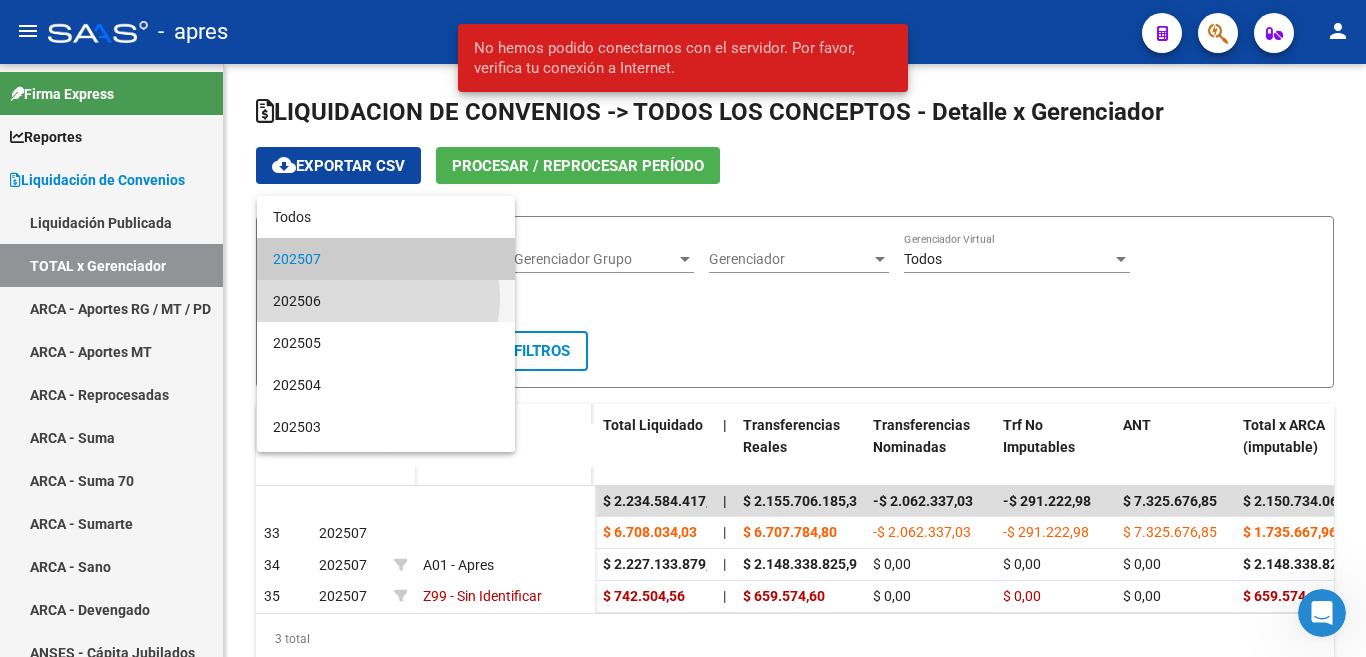 click on "202506" at bounding box center (386, 301) 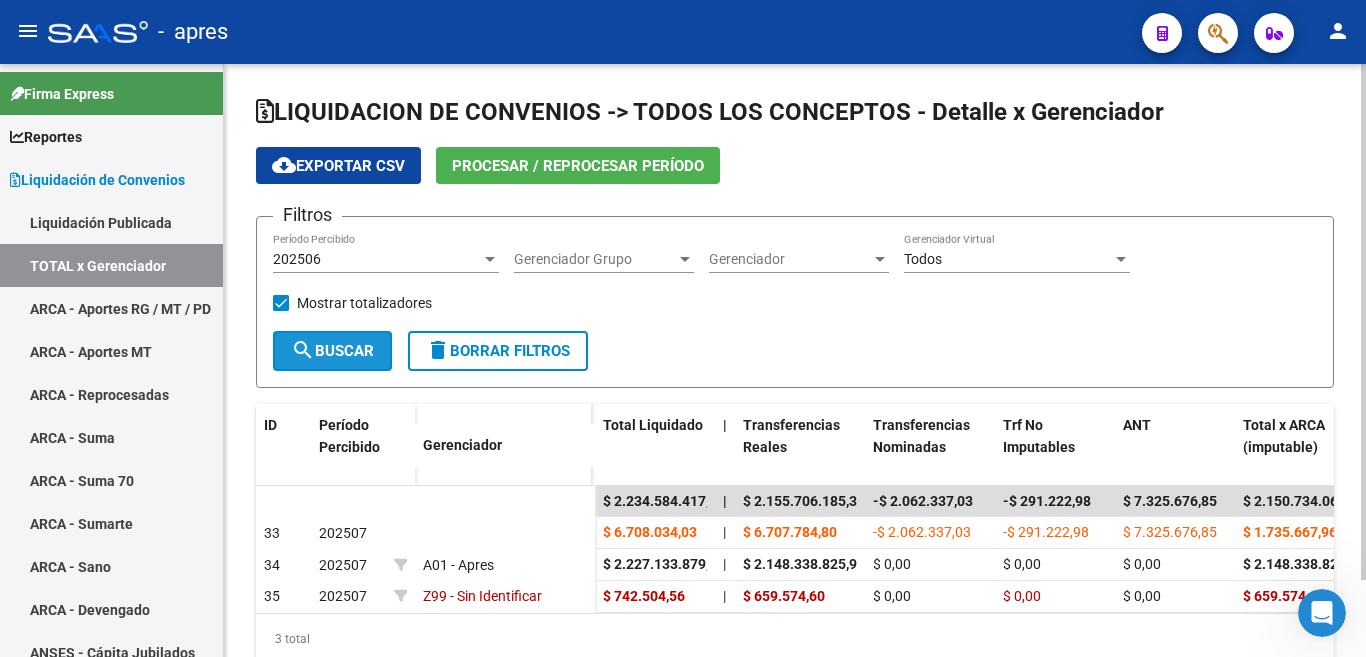 click on "search  Buscar" 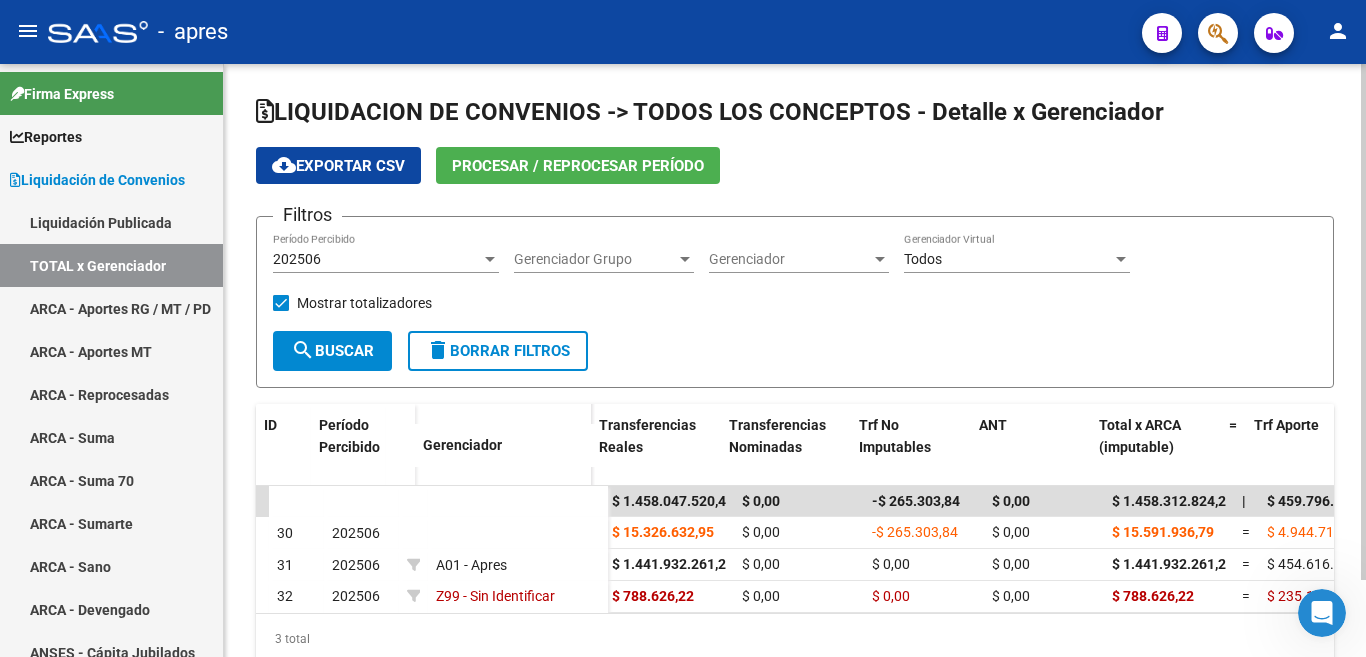 scroll, scrollTop: 0, scrollLeft: 148, axis: horizontal 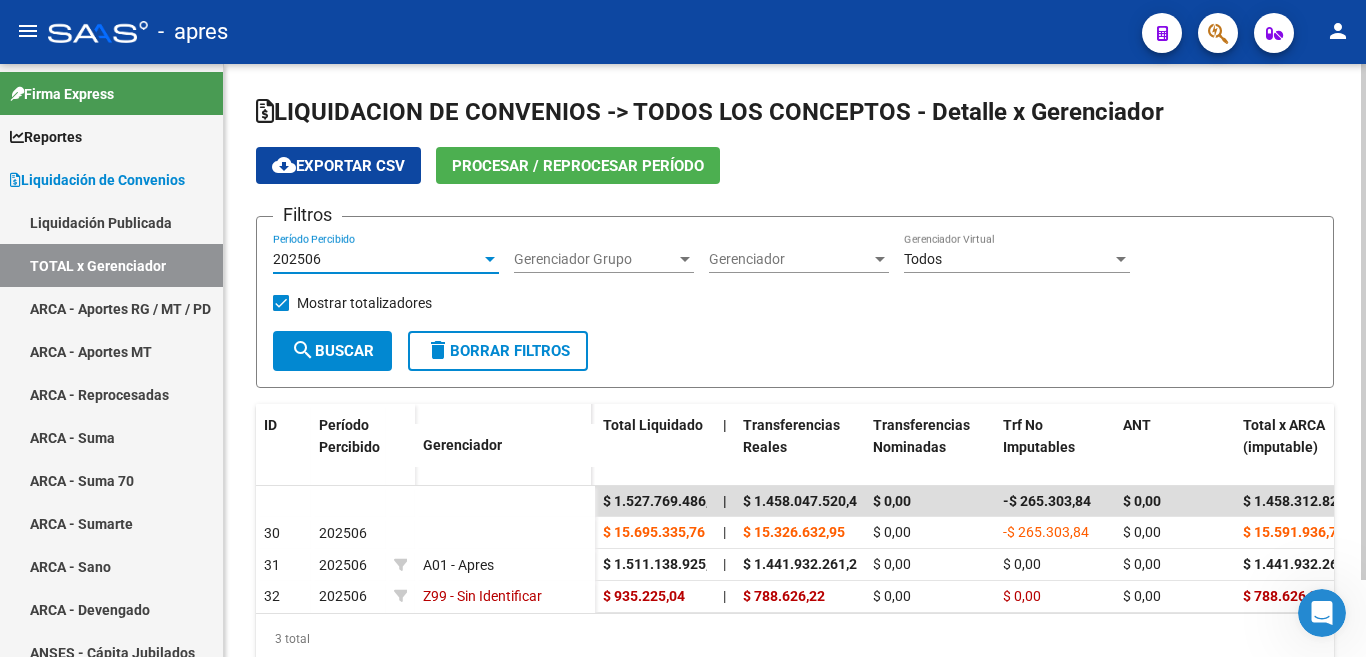 click at bounding box center (490, 259) 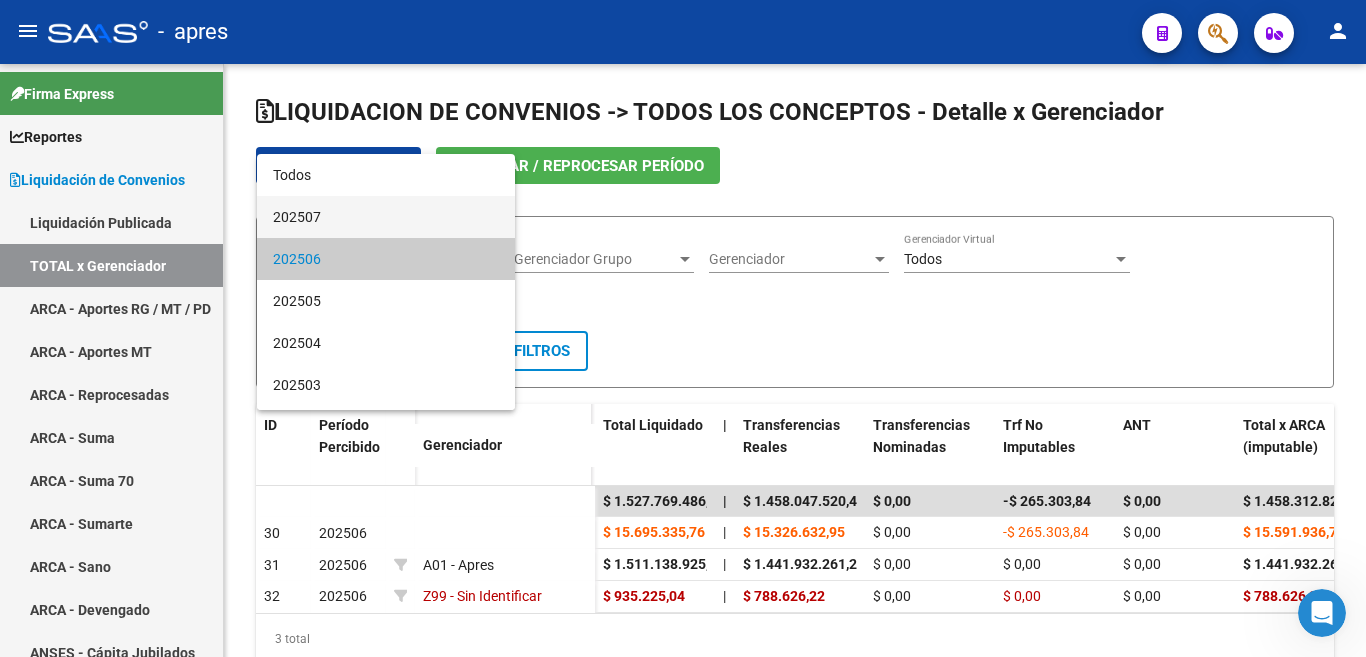click on "202507" at bounding box center [386, 217] 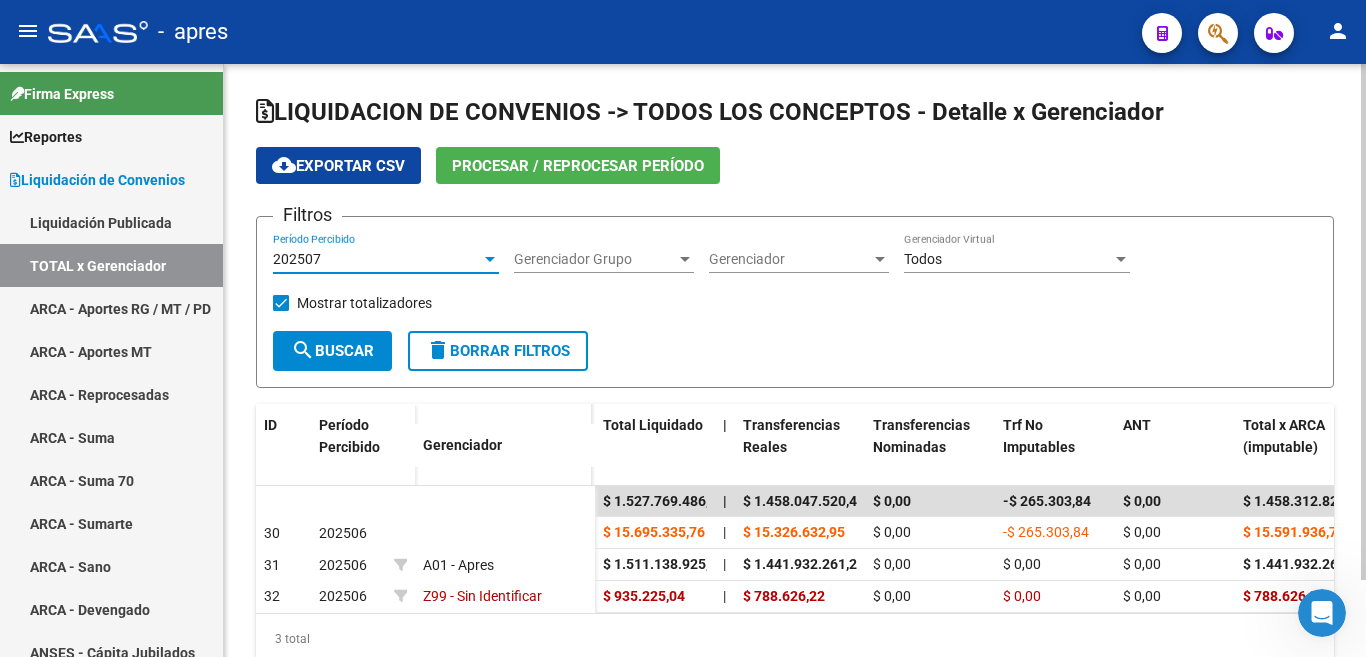 click on "search  Buscar" 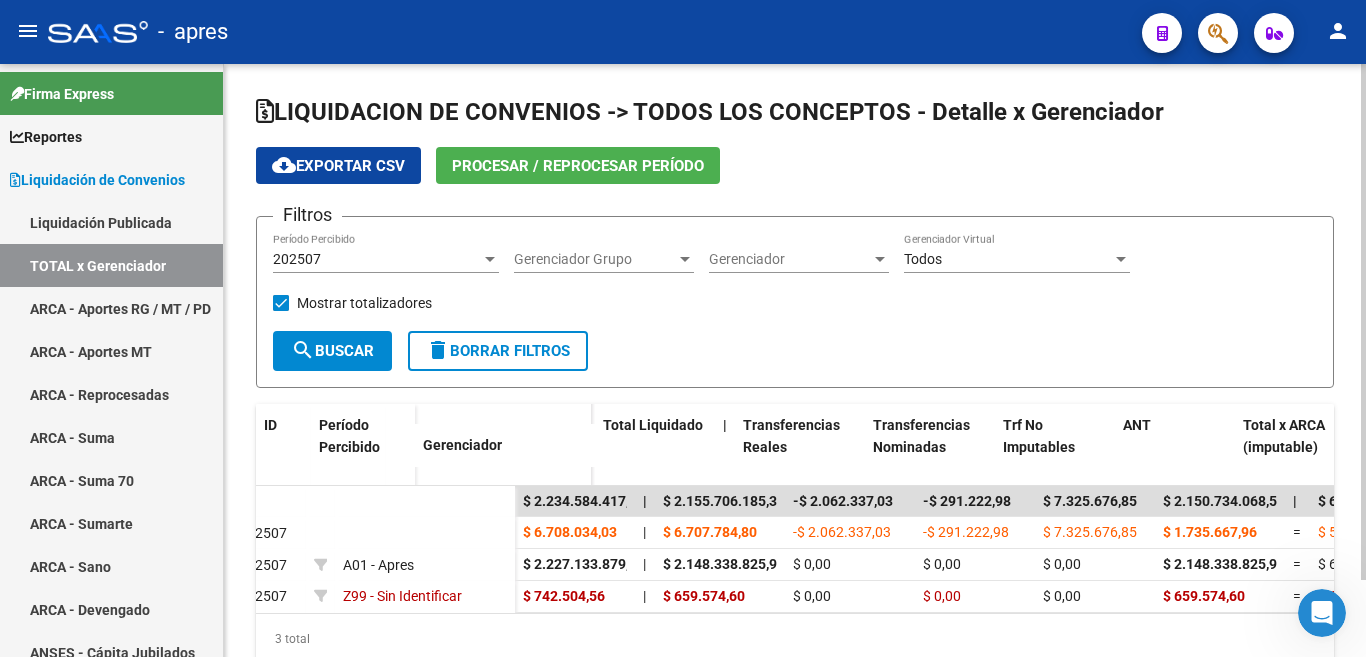 scroll, scrollTop: 0, scrollLeft: 0, axis: both 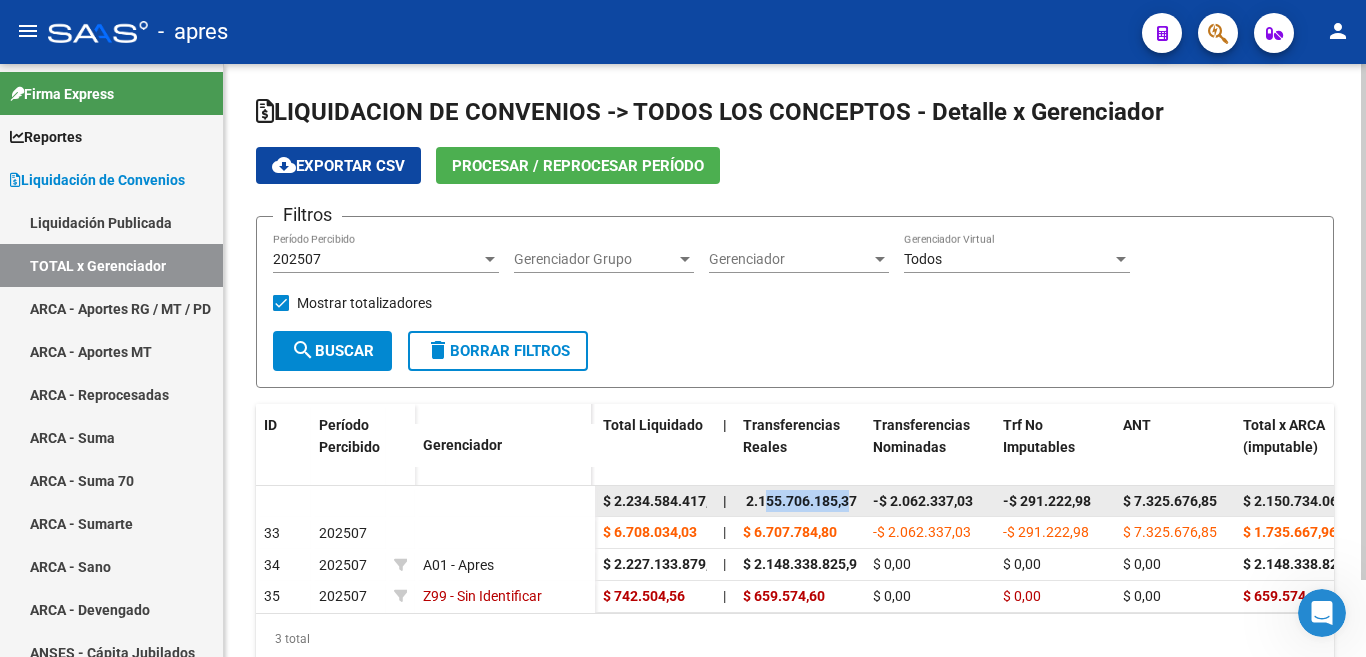 drag, startPoint x: 857, startPoint y: 498, endPoint x: 793, endPoint y: 507, distance: 64.629715 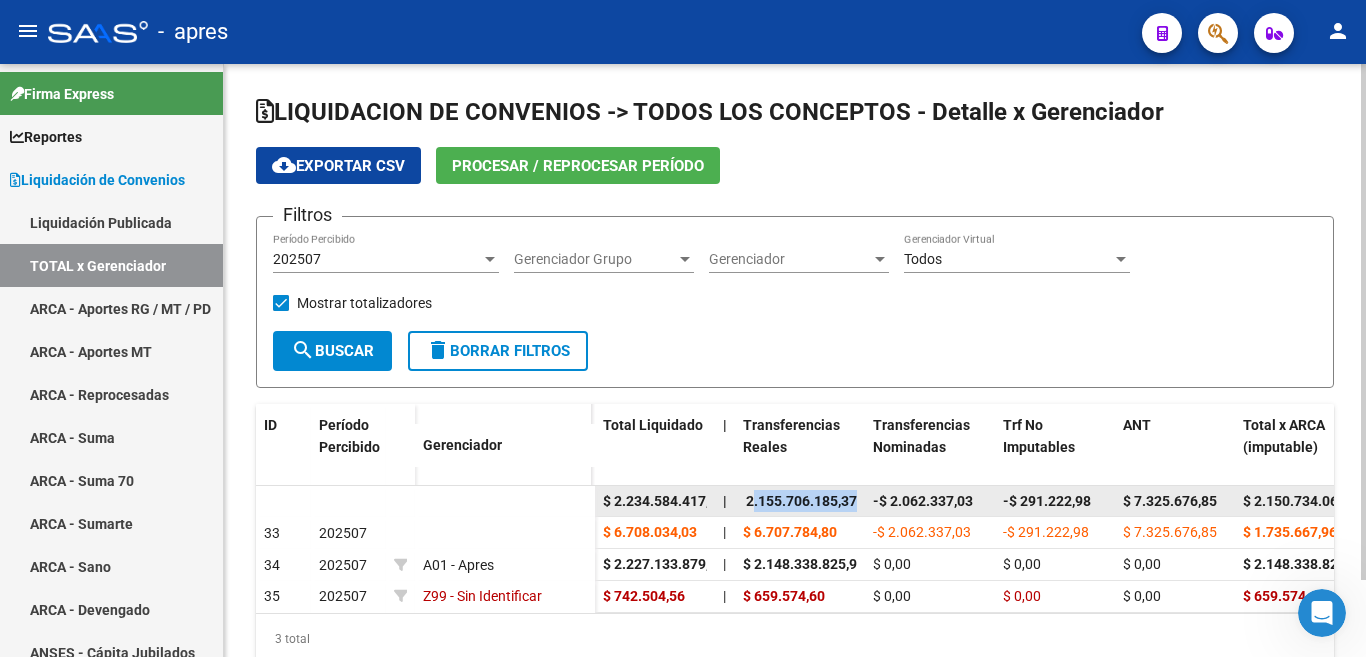 scroll, scrollTop: 0, scrollLeft: 0, axis: both 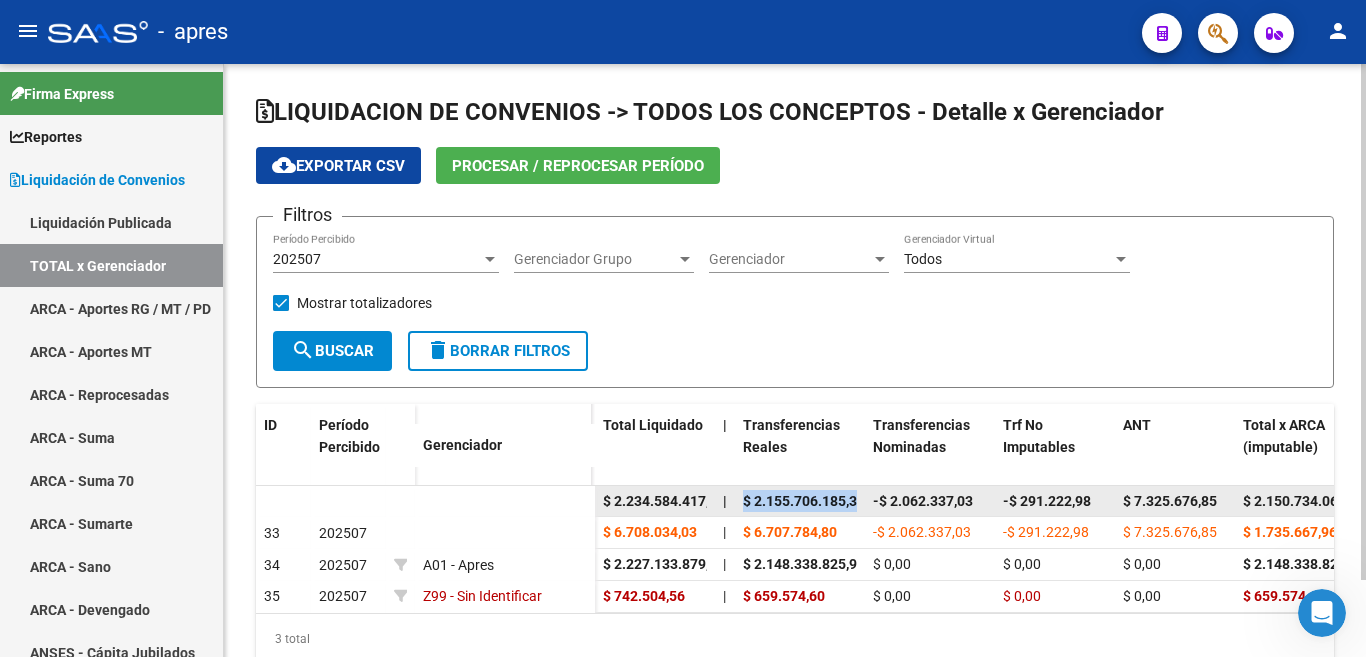 drag, startPoint x: 859, startPoint y: 497, endPoint x: 744, endPoint y: 510, distance: 115.73245 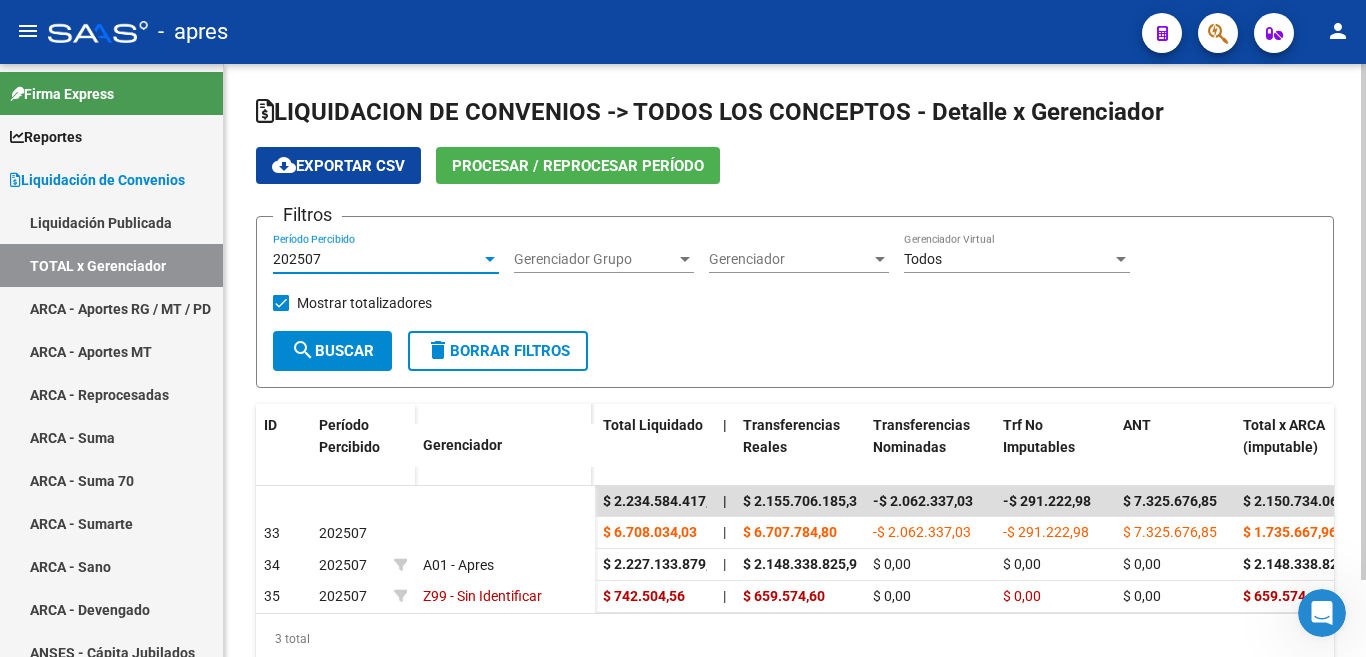 click at bounding box center (490, 259) 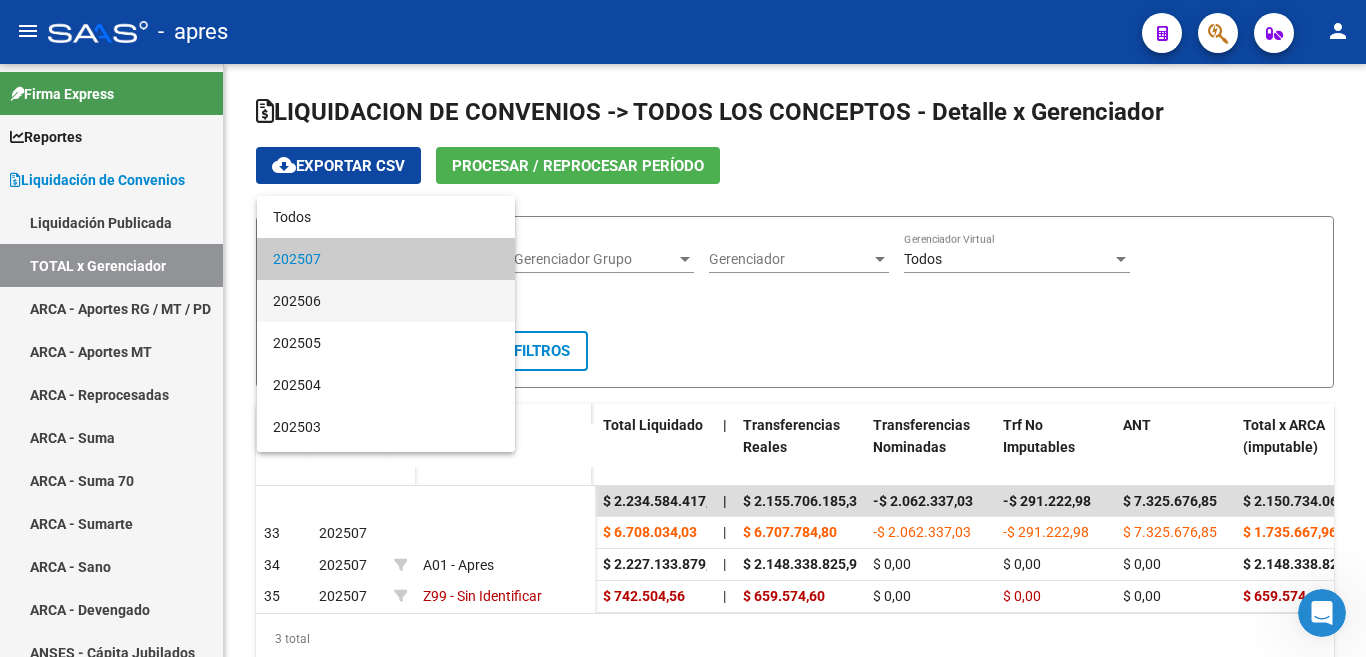 click on "202506" at bounding box center (386, 301) 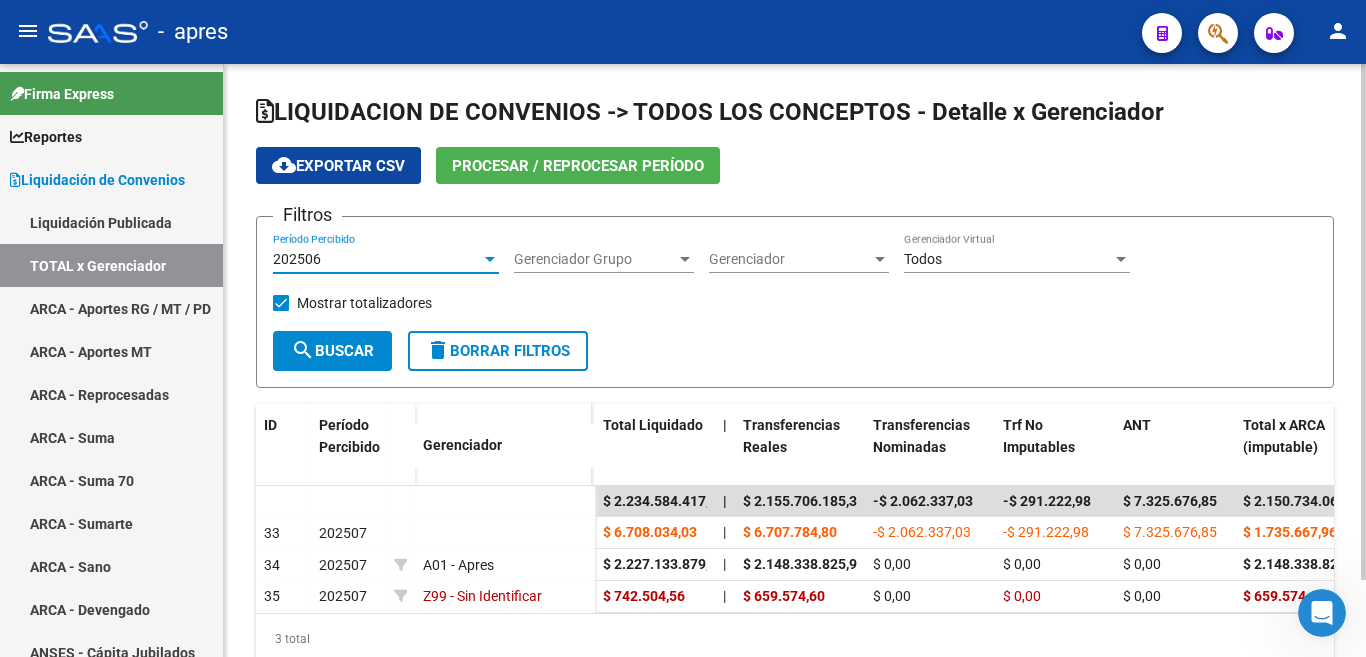 click on "search  Buscar" 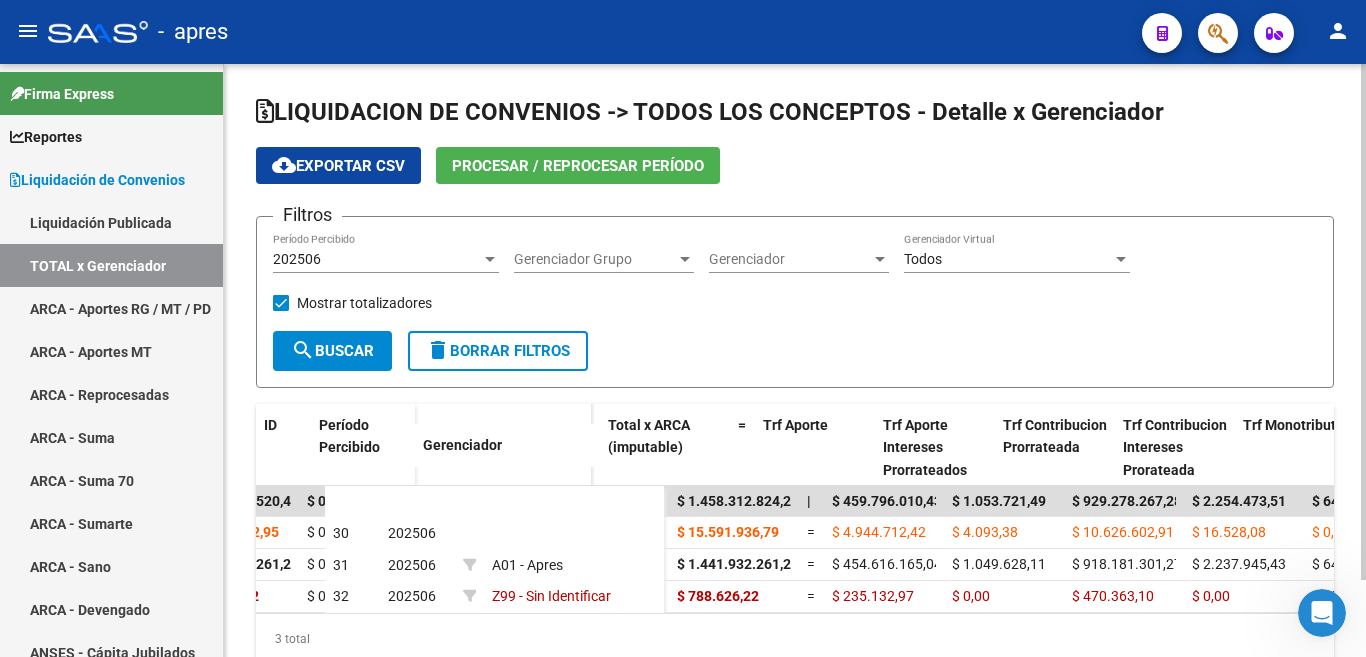scroll, scrollTop: 0, scrollLeft: 635, axis: horizontal 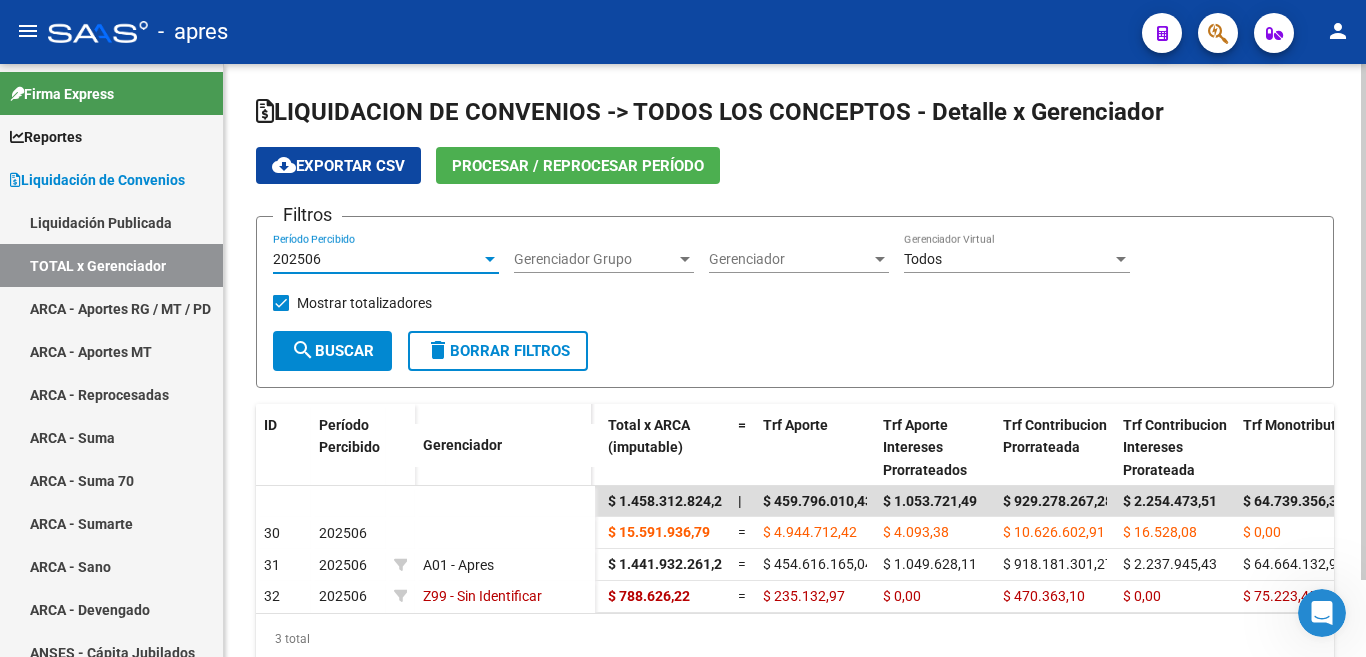 click at bounding box center (490, 259) 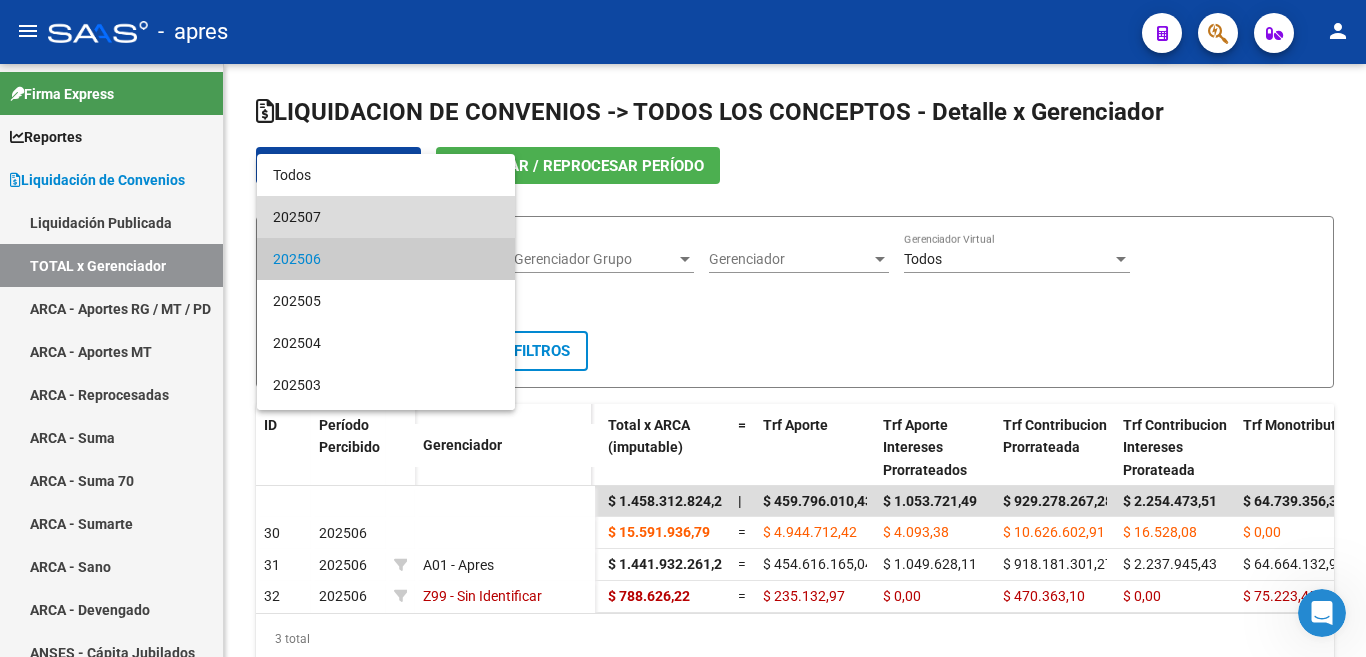 click on "202507" at bounding box center (386, 217) 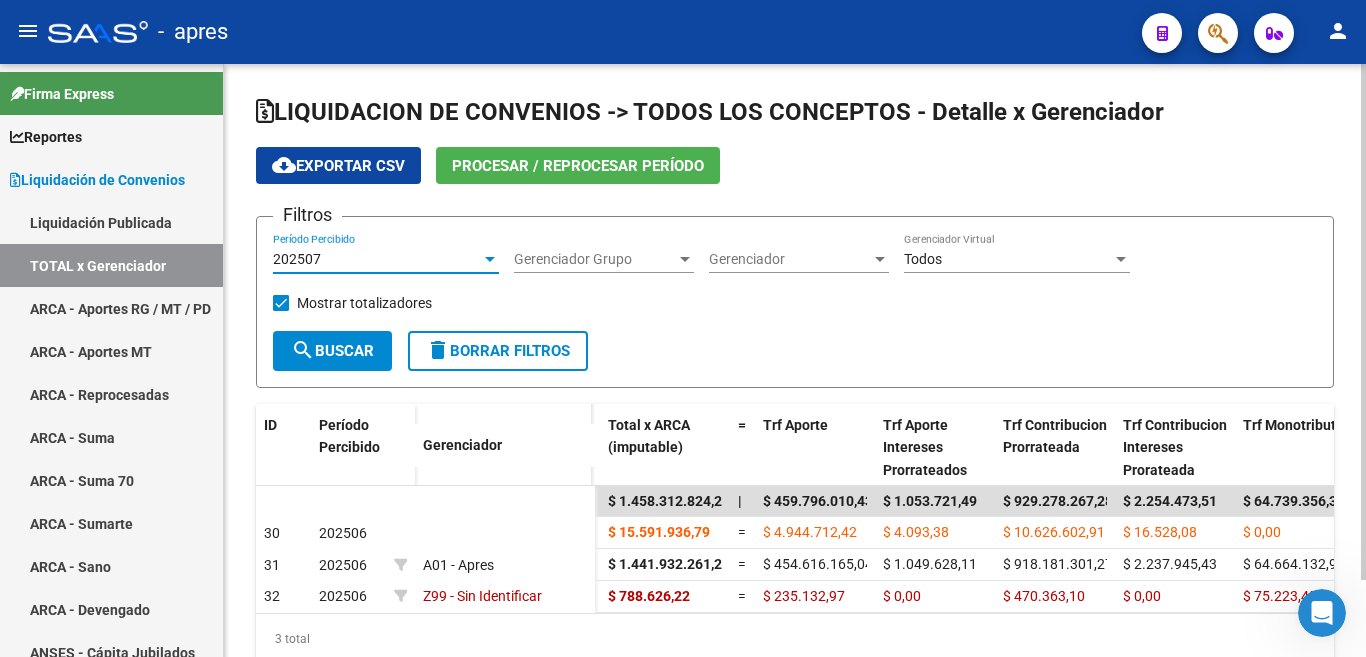 click on "search  Buscar" 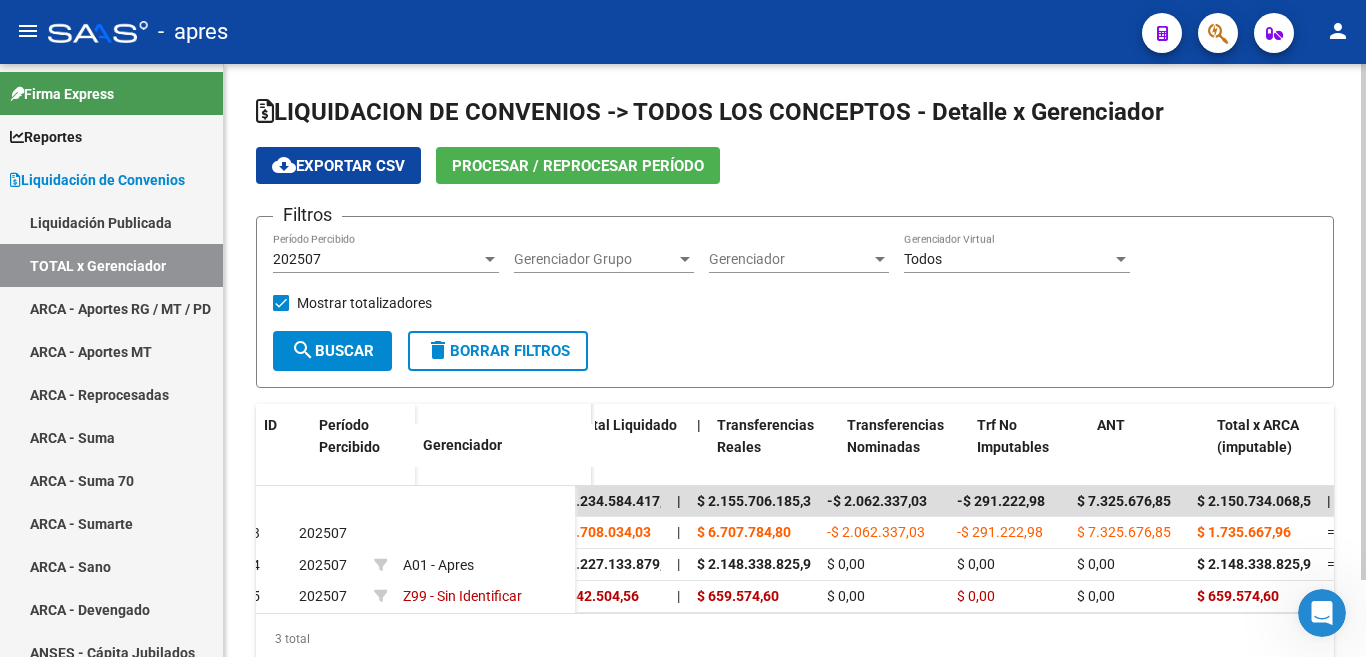 scroll, scrollTop: 0, scrollLeft: 21, axis: horizontal 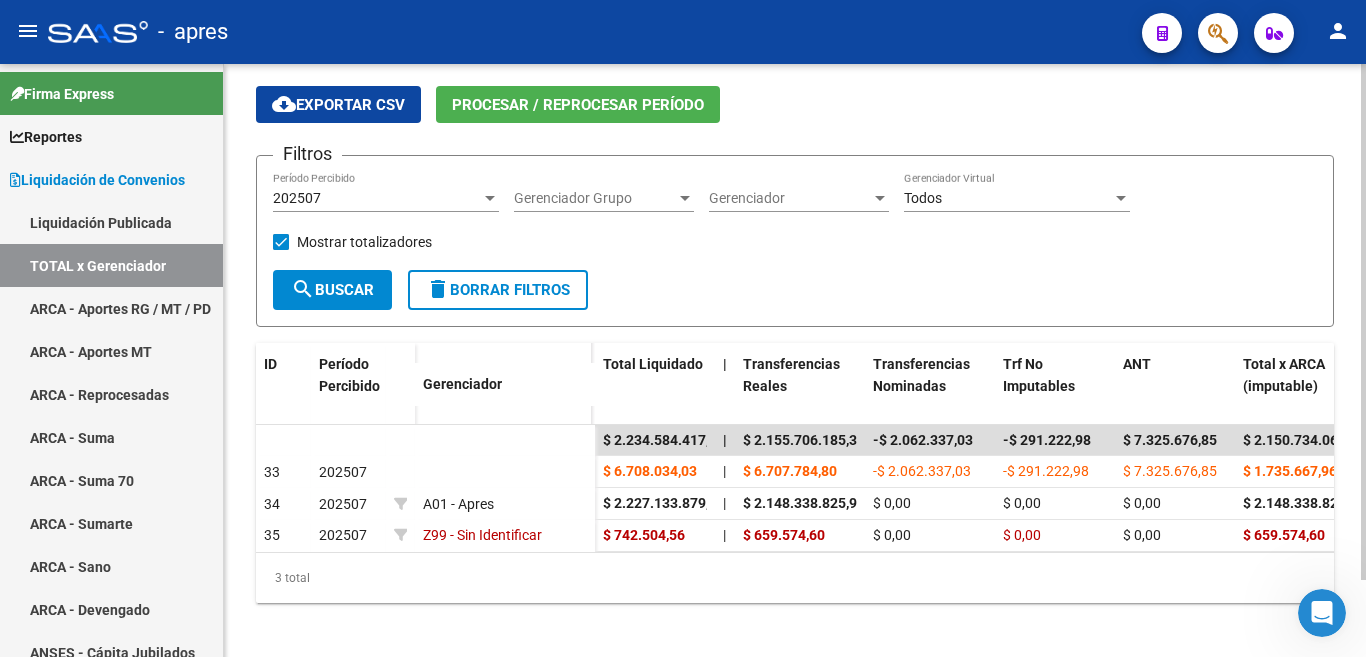 click 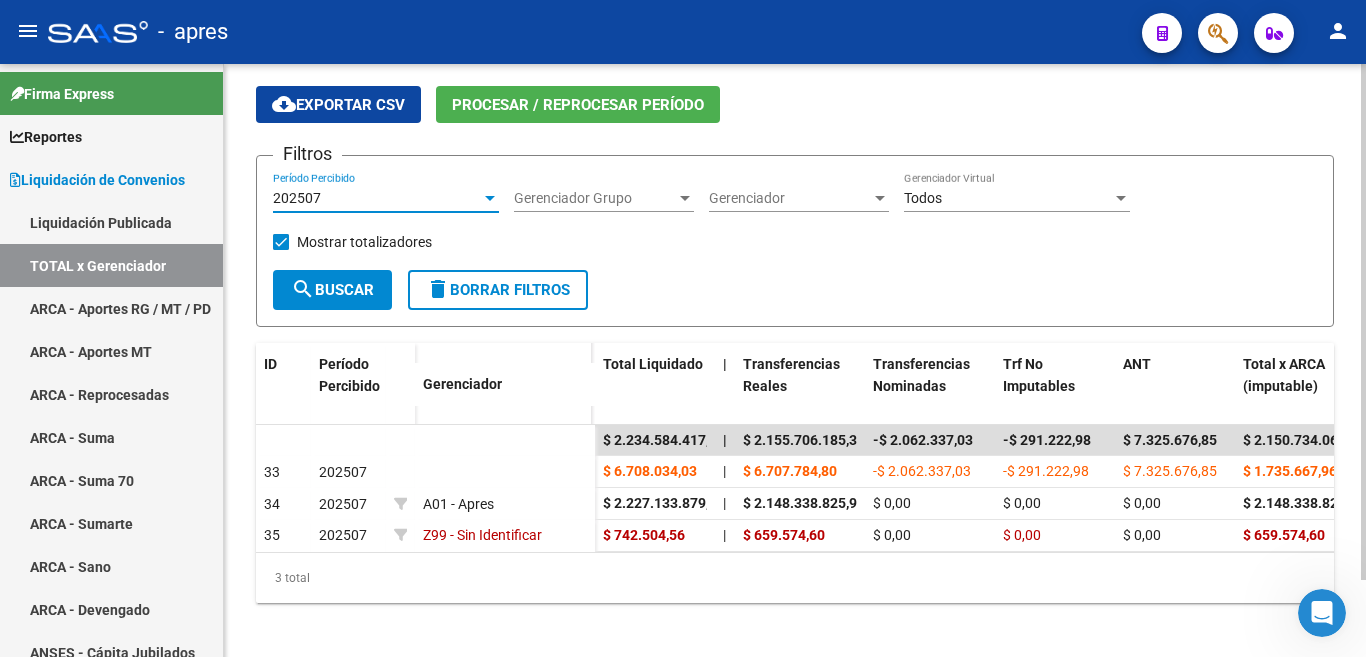 click at bounding box center [490, 198] 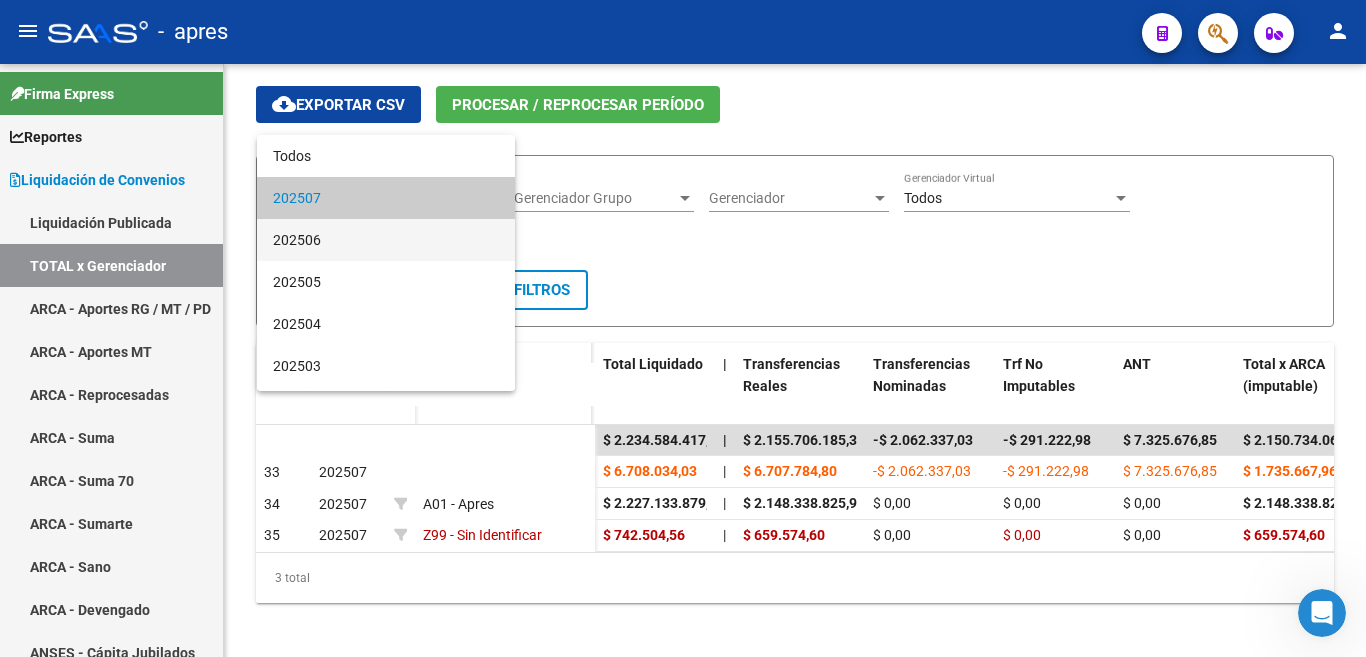 click on "202506" at bounding box center (386, 240) 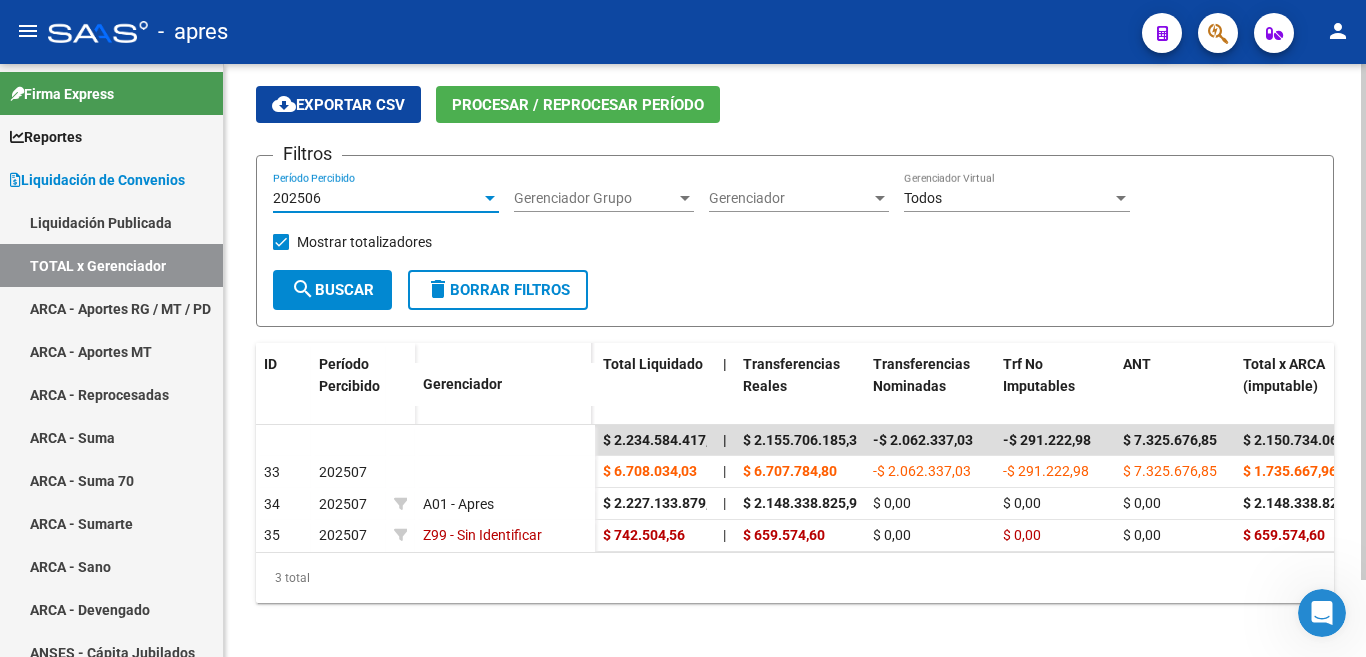 drag, startPoint x: 319, startPoint y: 286, endPoint x: 320, endPoint y: 296, distance: 10.049875 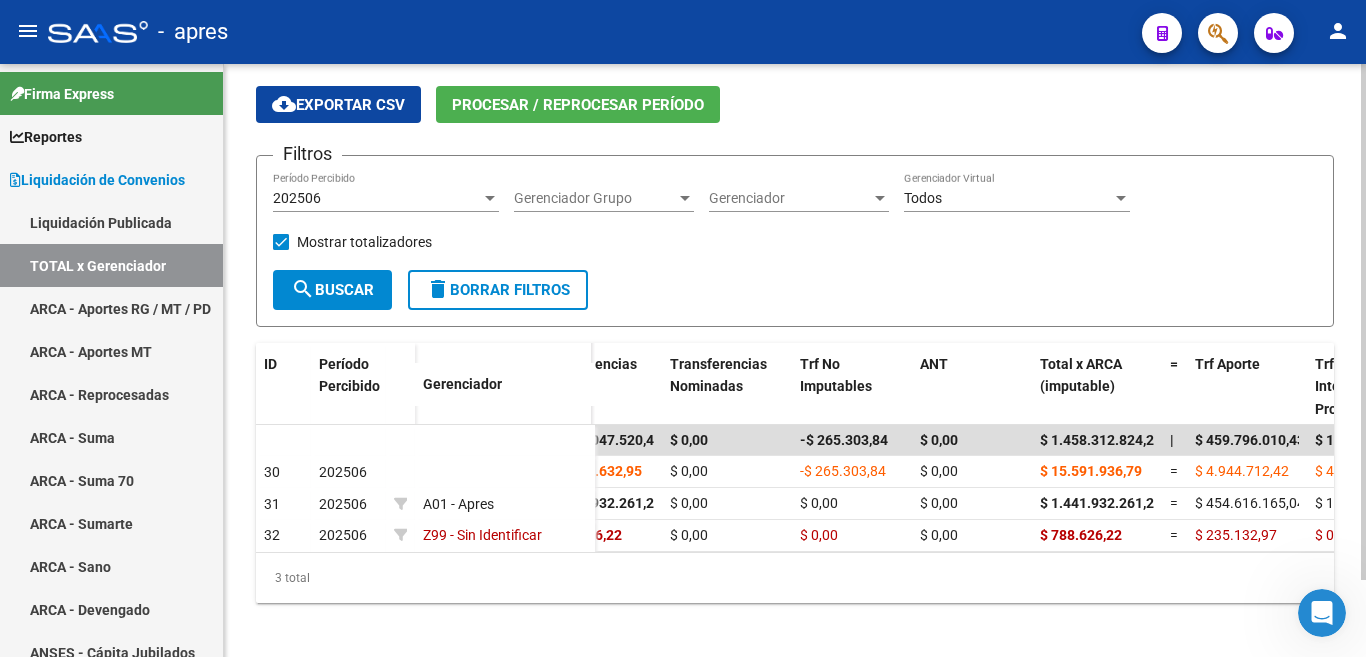 scroll, scrollTop: 0, scrollLeft: 224, axis: horizontal 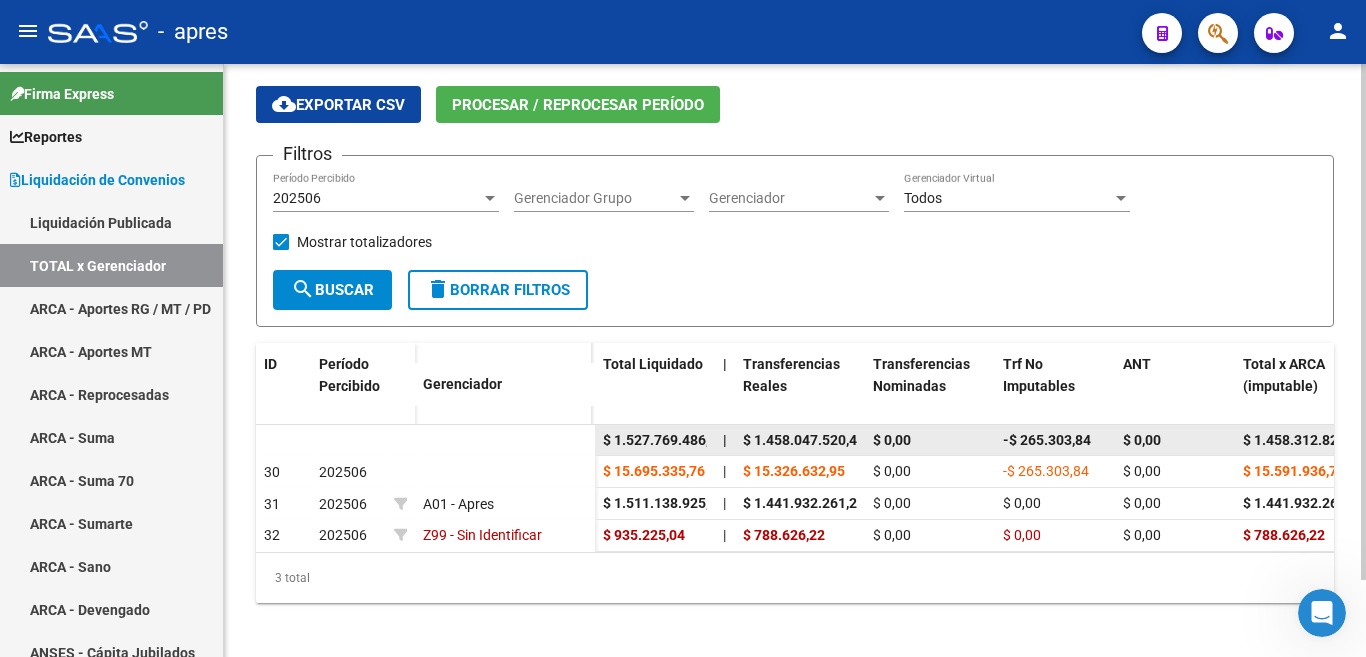 click on "$ 1.458.047.520,44" 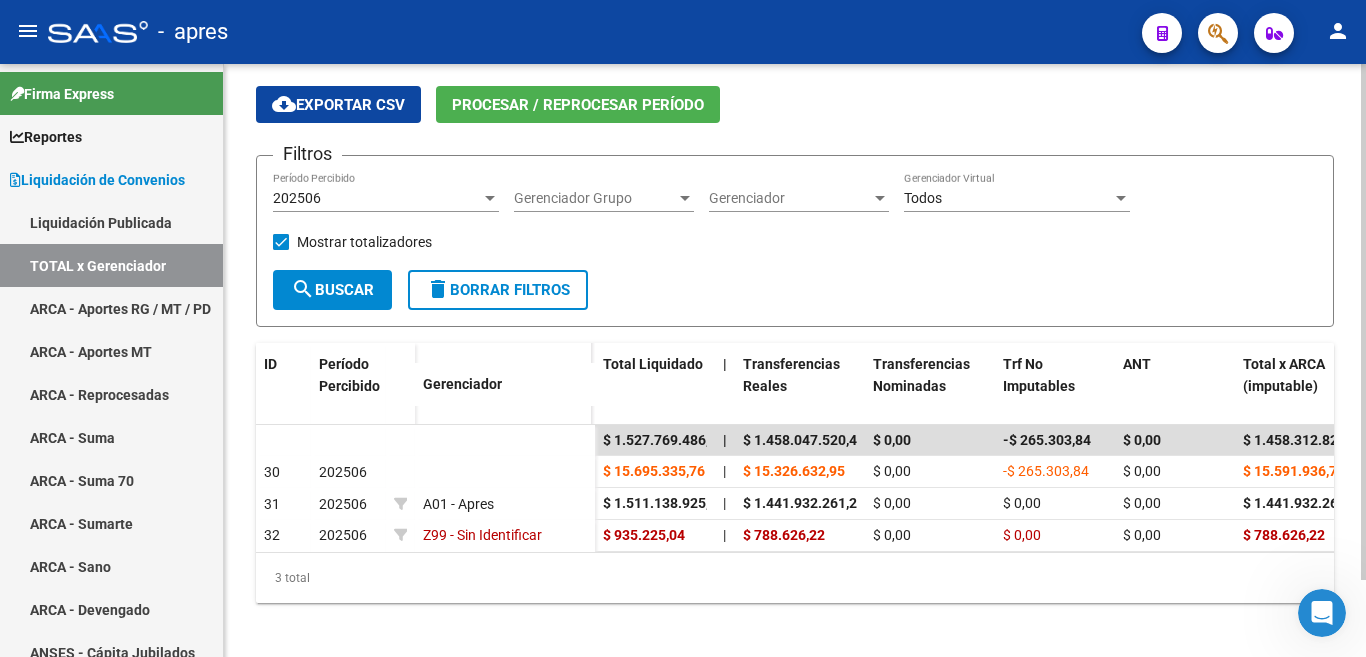 click at bounding box center (490, 198) 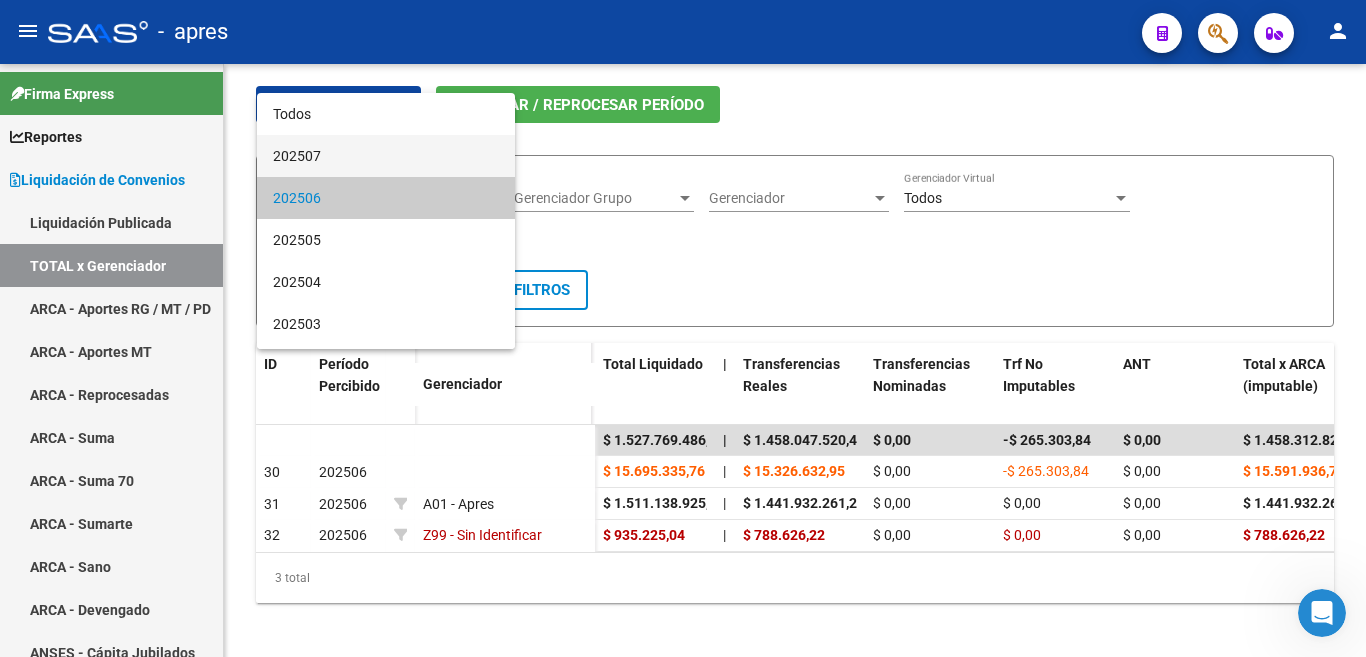 click on "202507" at bounding box center (386, 156) 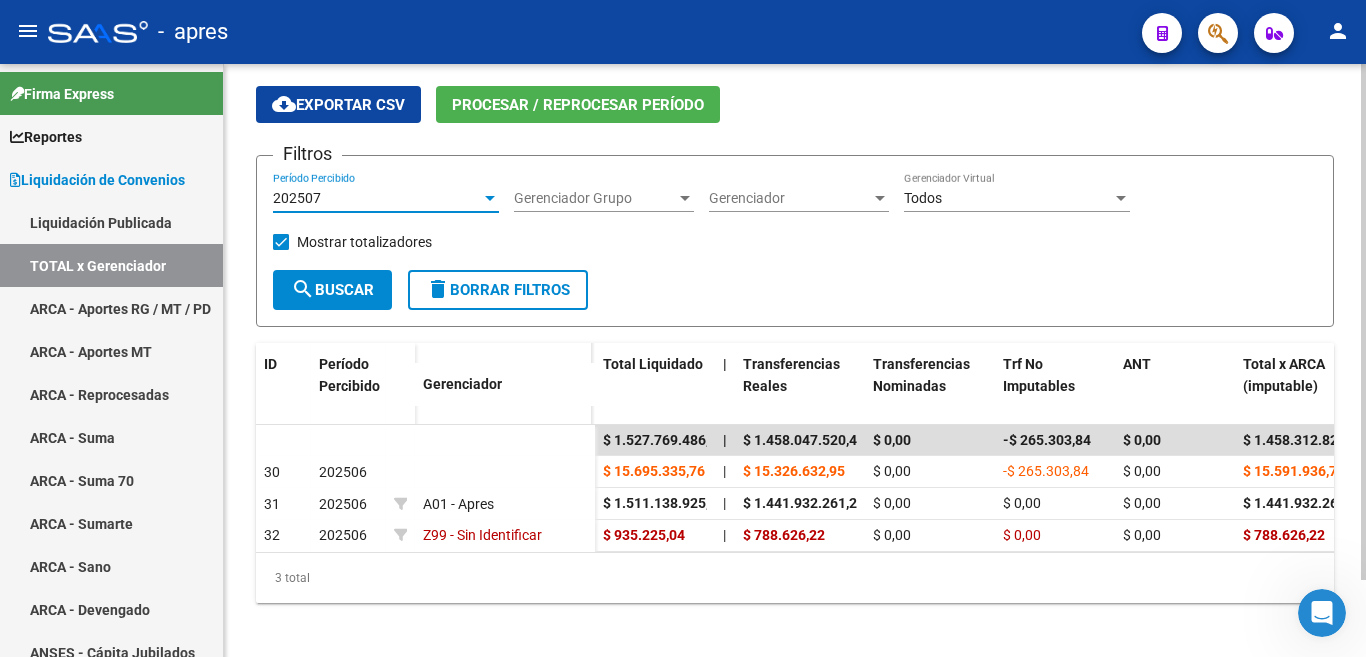 click on "search  Buscar" 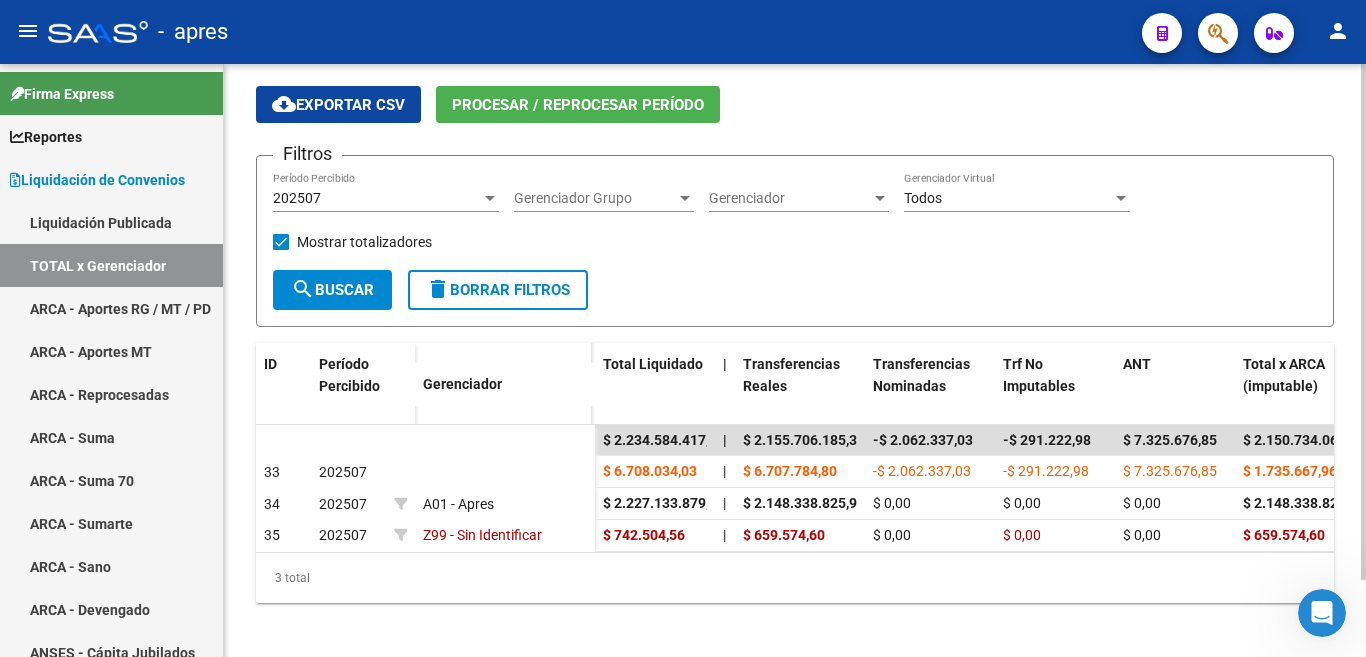 click at bounding box center (490, 198) 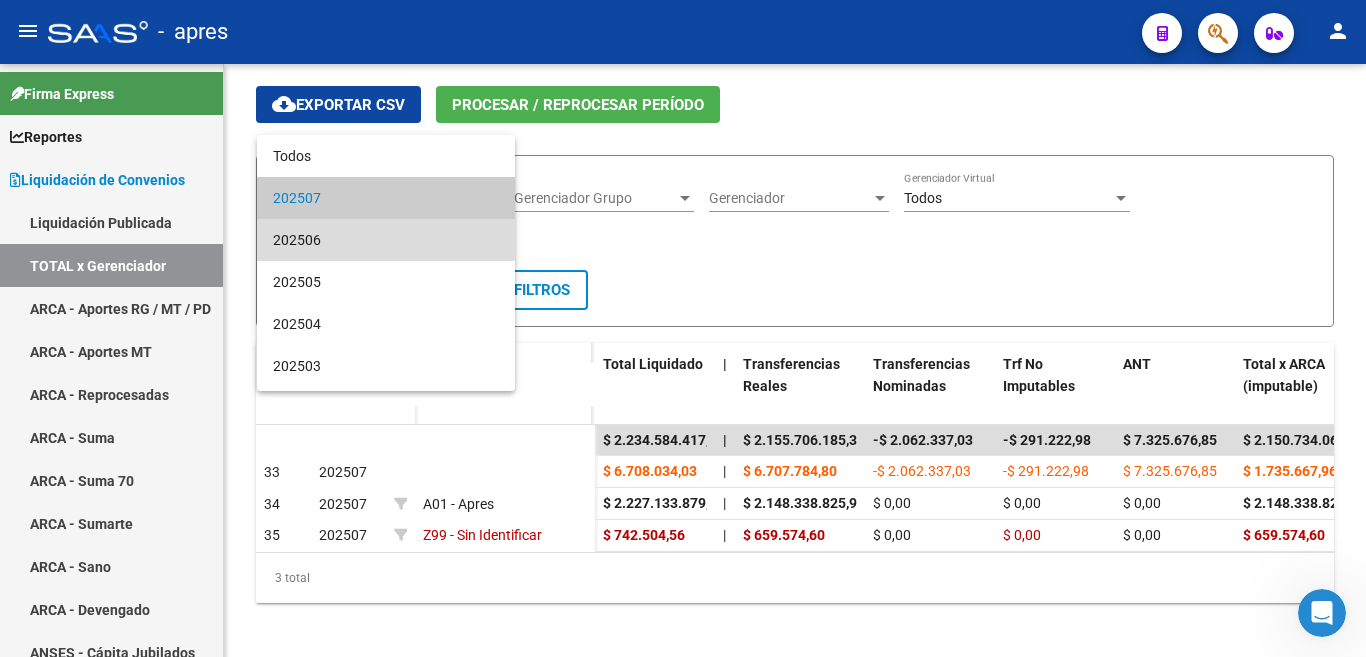 click on "202506" at bounding box center (386, 240) 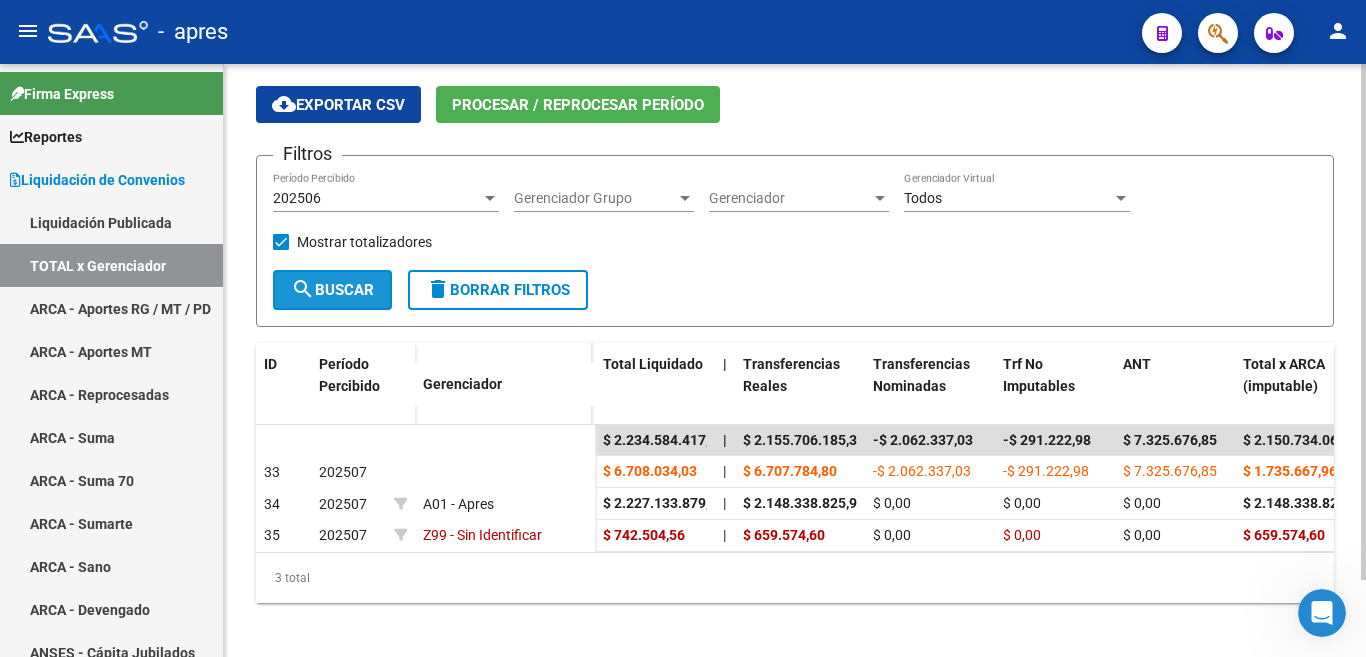 click on "search  Buscar" 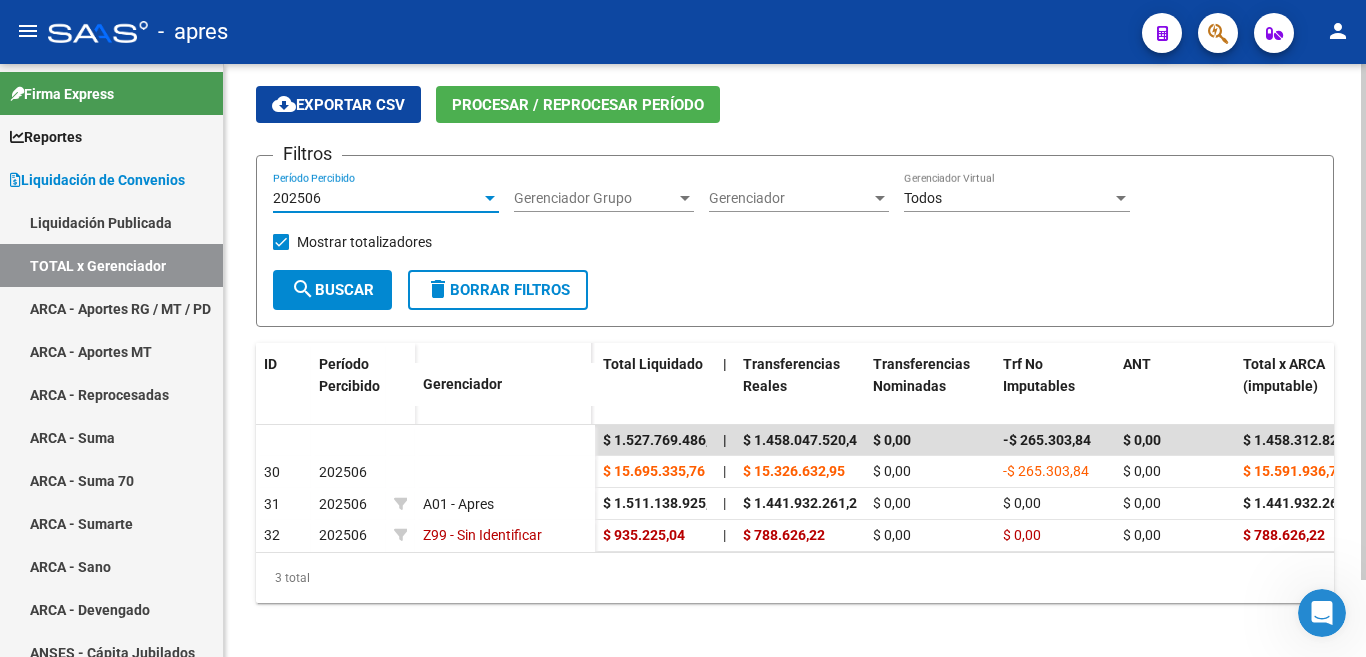 click at bounding box center (490, 198) 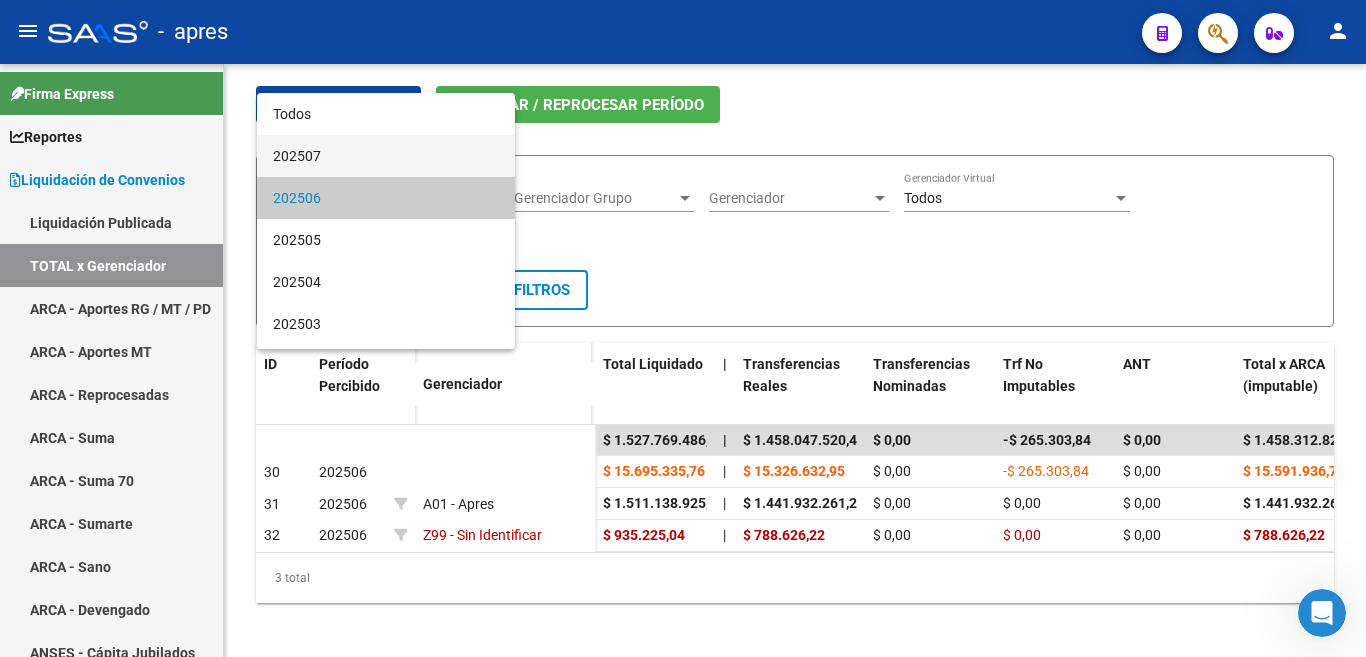 click on "202507" at bounding box center [386, 156] 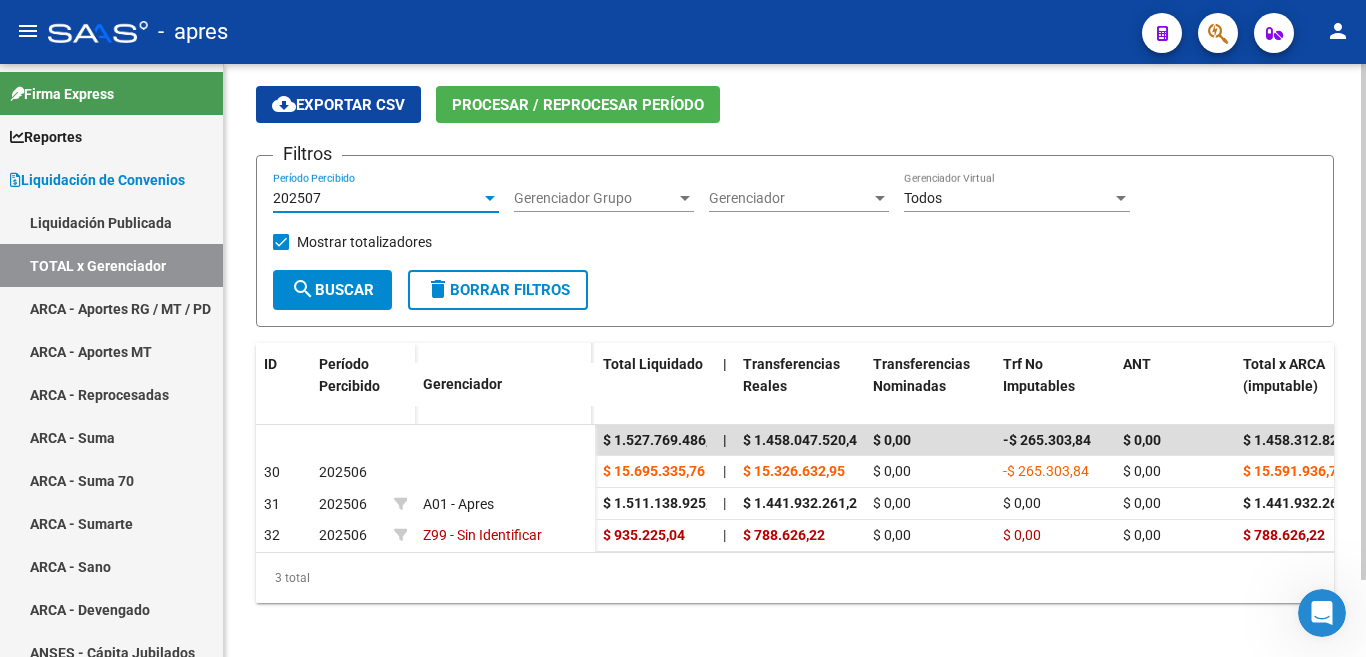 click on "search  Buscar" 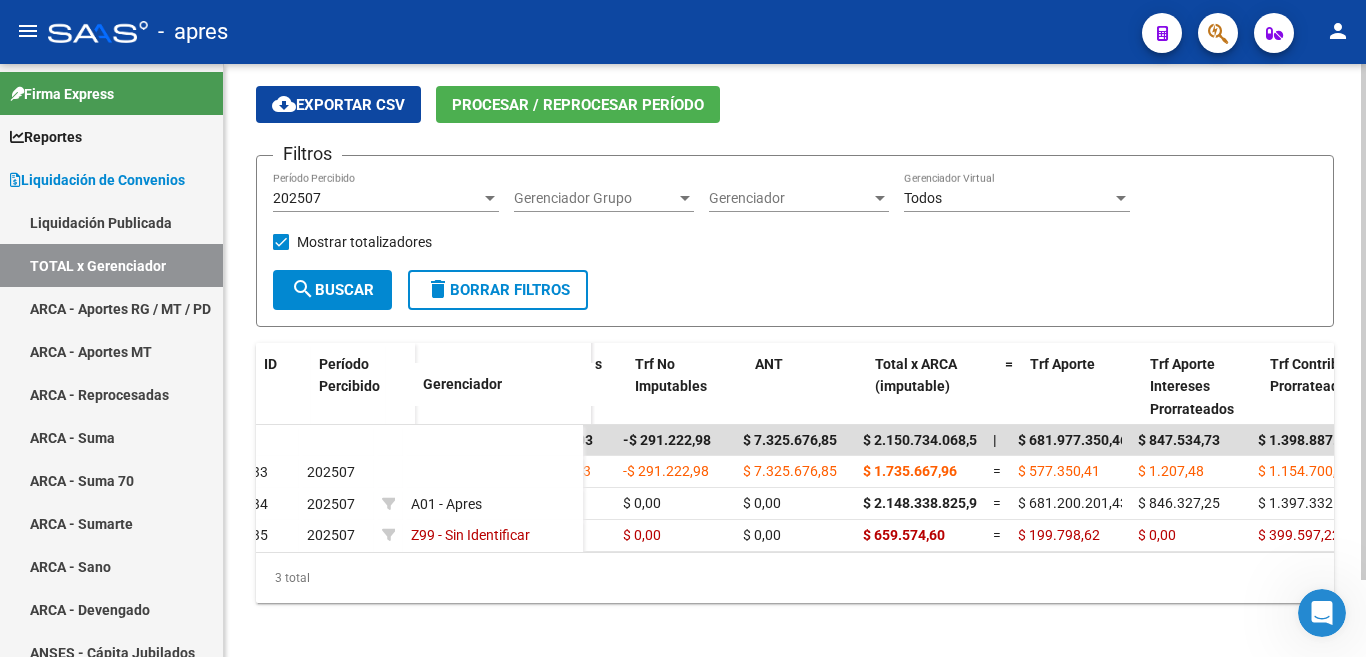 scroll, scrollTop: 0, scrollLeft: 368, axis: horizontal 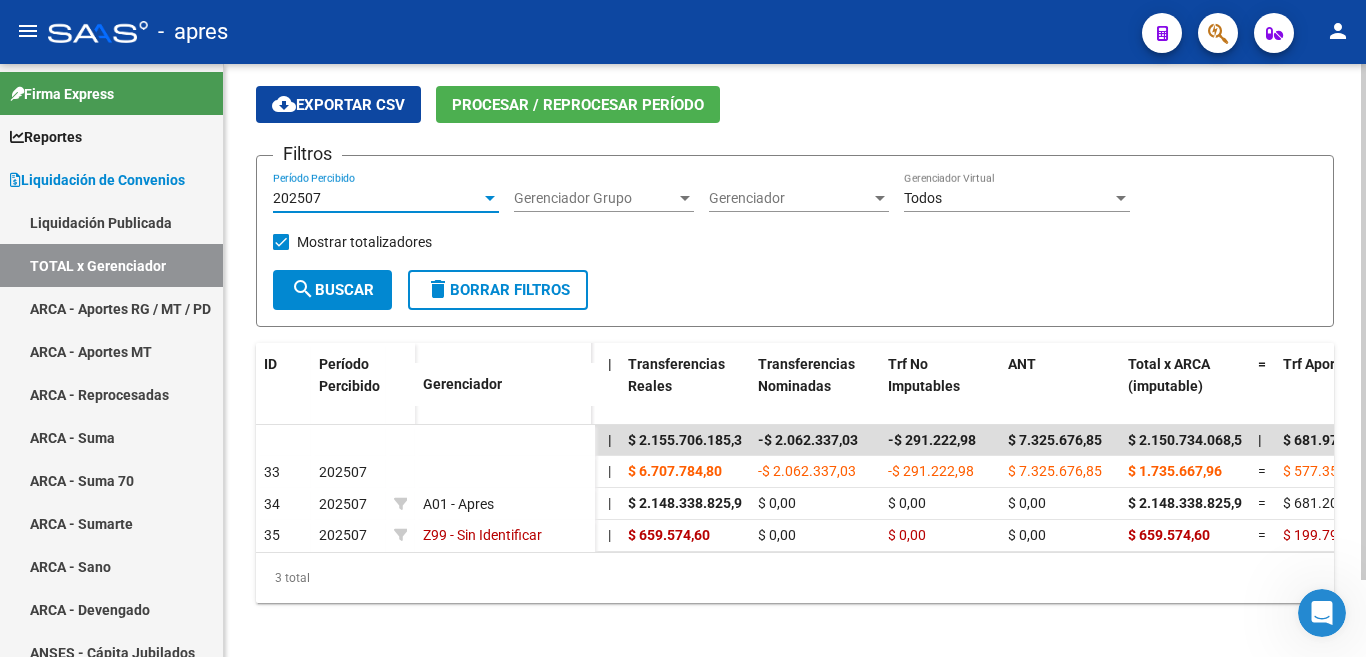 click at bounding box center [490, 198] 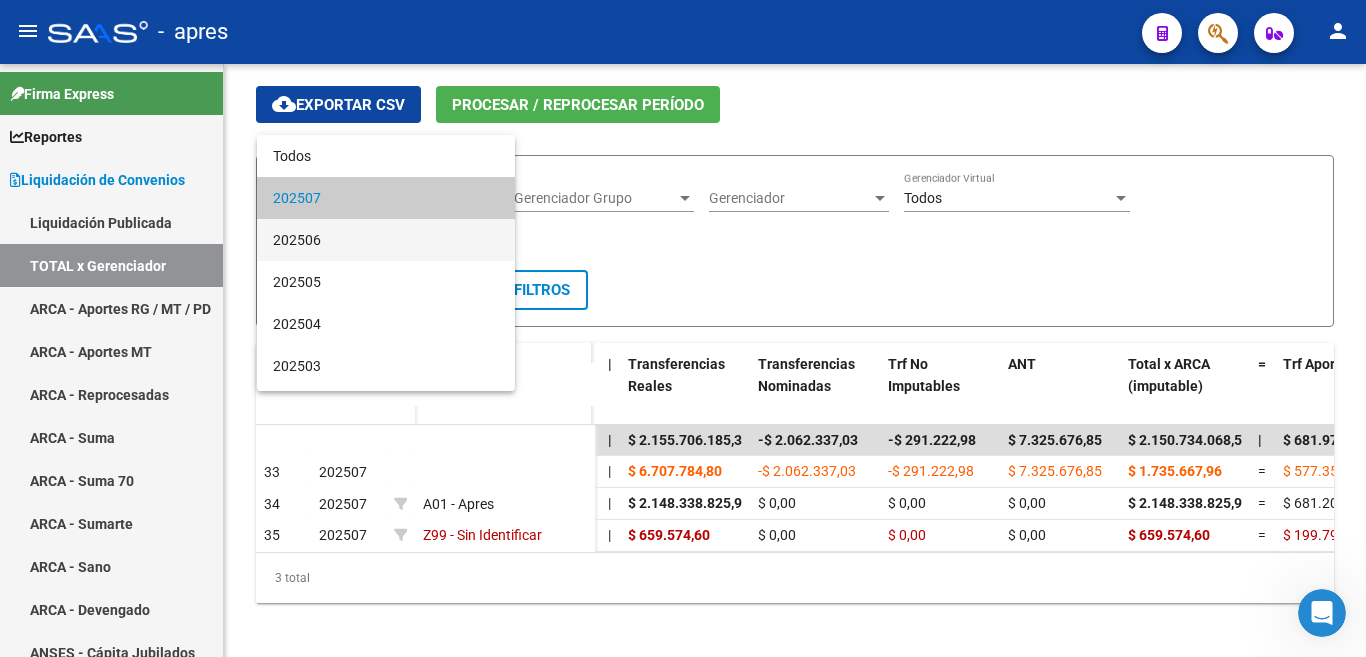 click on "202506" at bounding box center (386, 240) 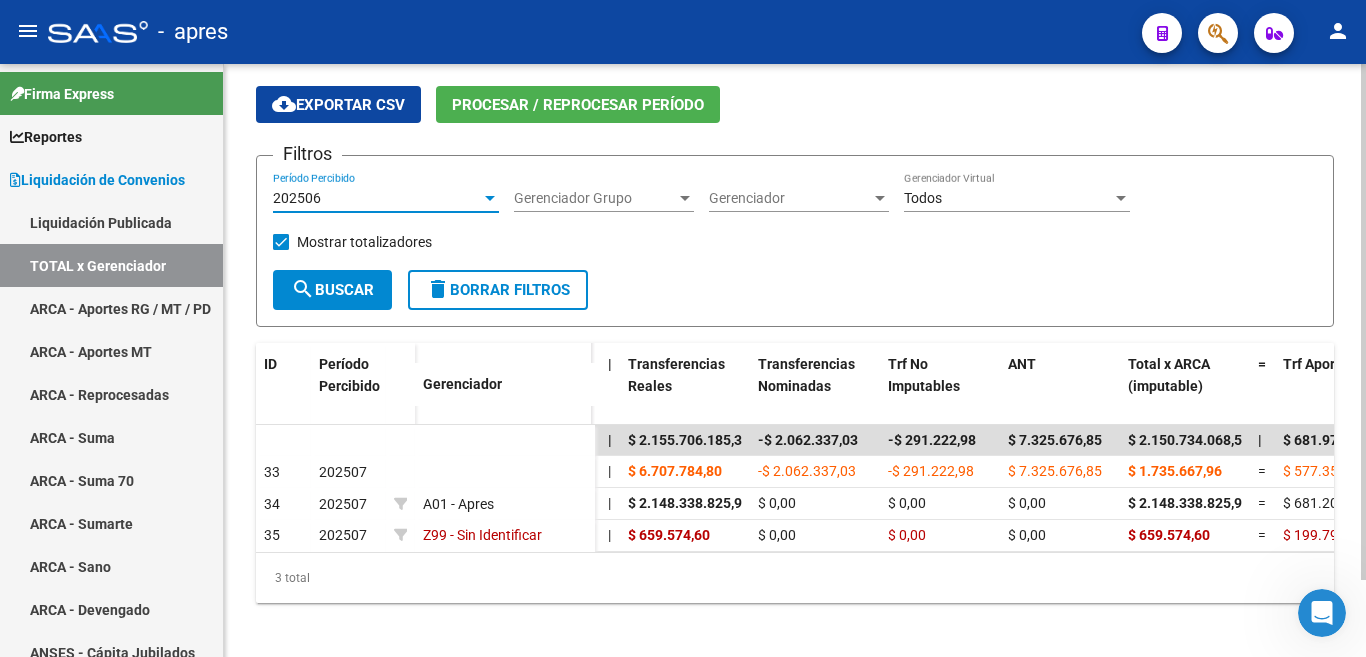 click at bounding box center (490, 198) 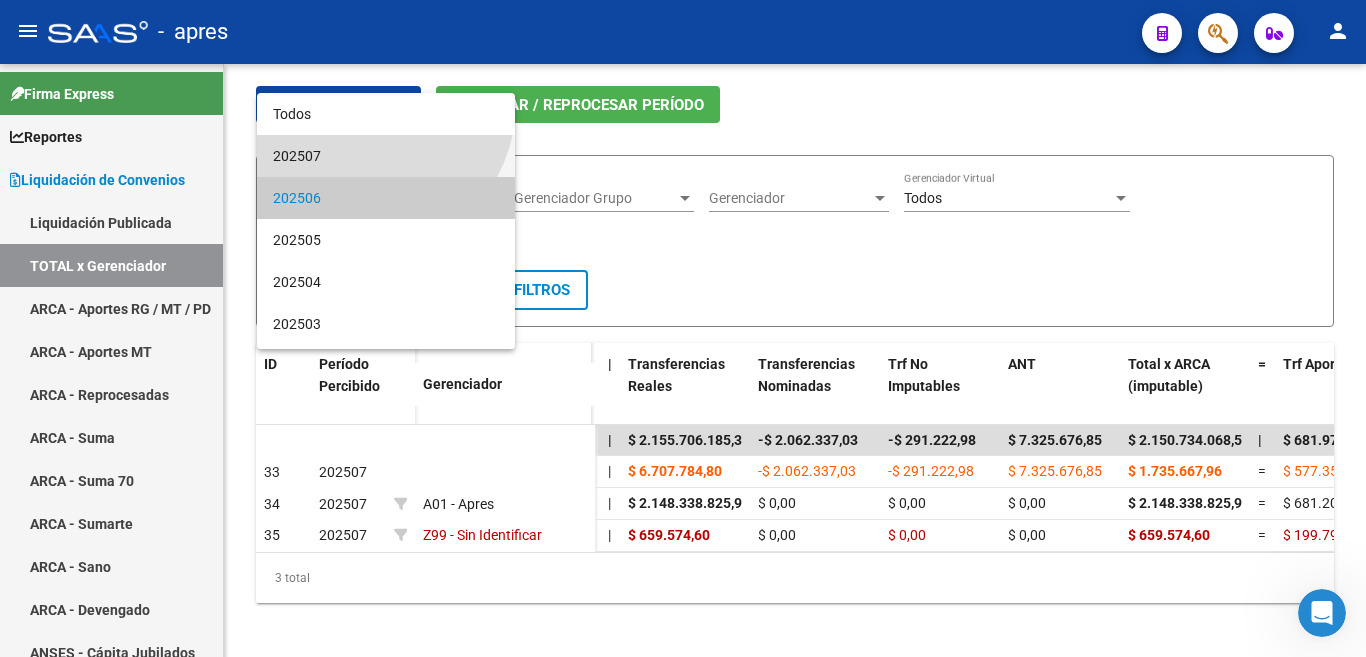 click on "202507" at bounding box center [386, 156] 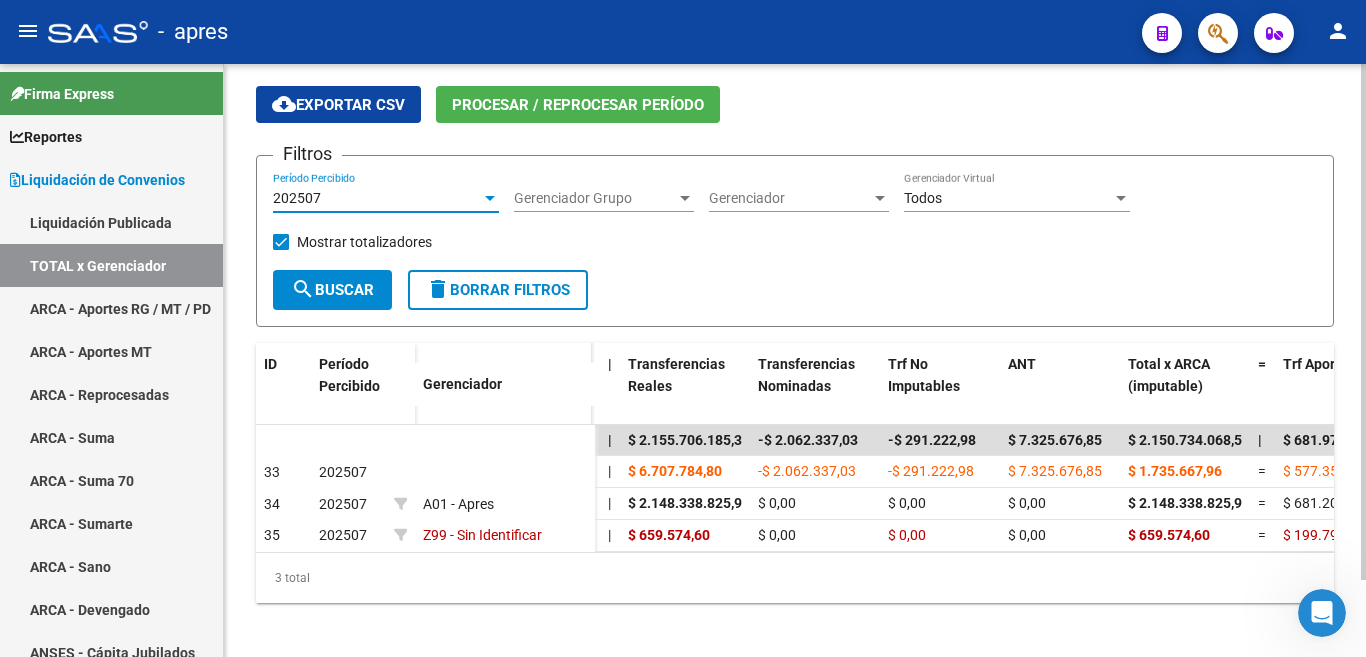 click at bounding box center (490, 198) 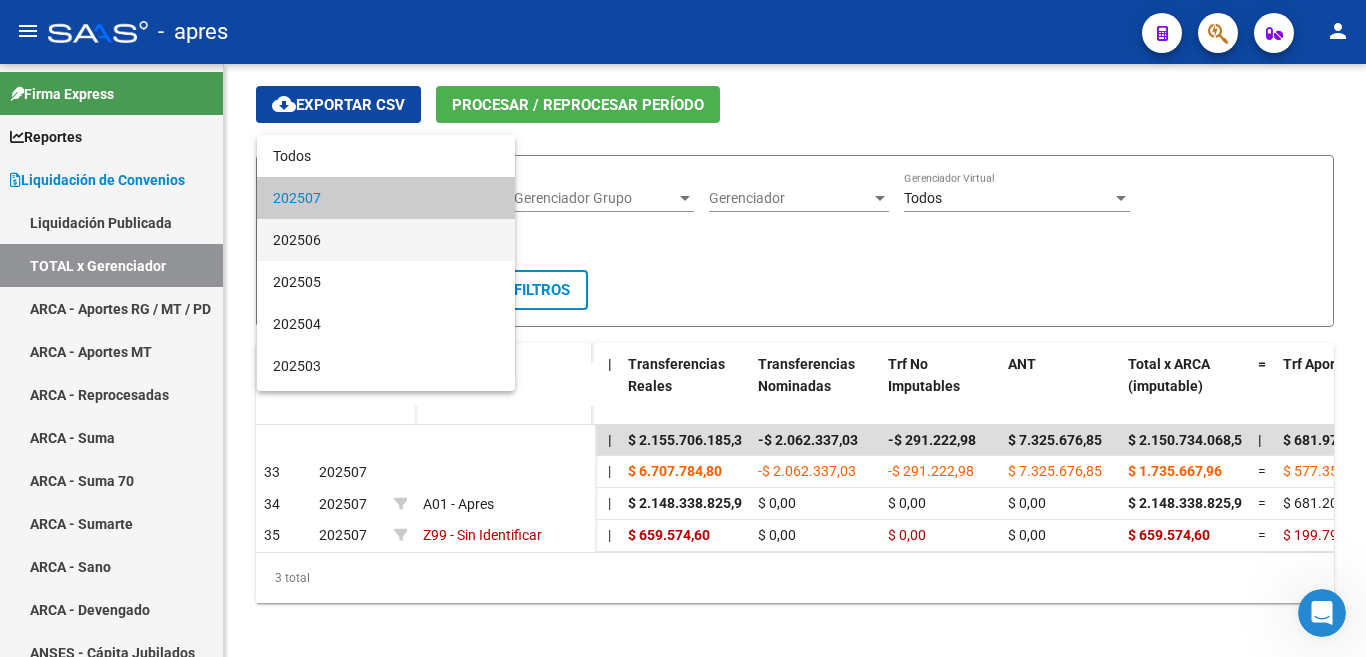 click on "202506" at bounding box center (386, 240) 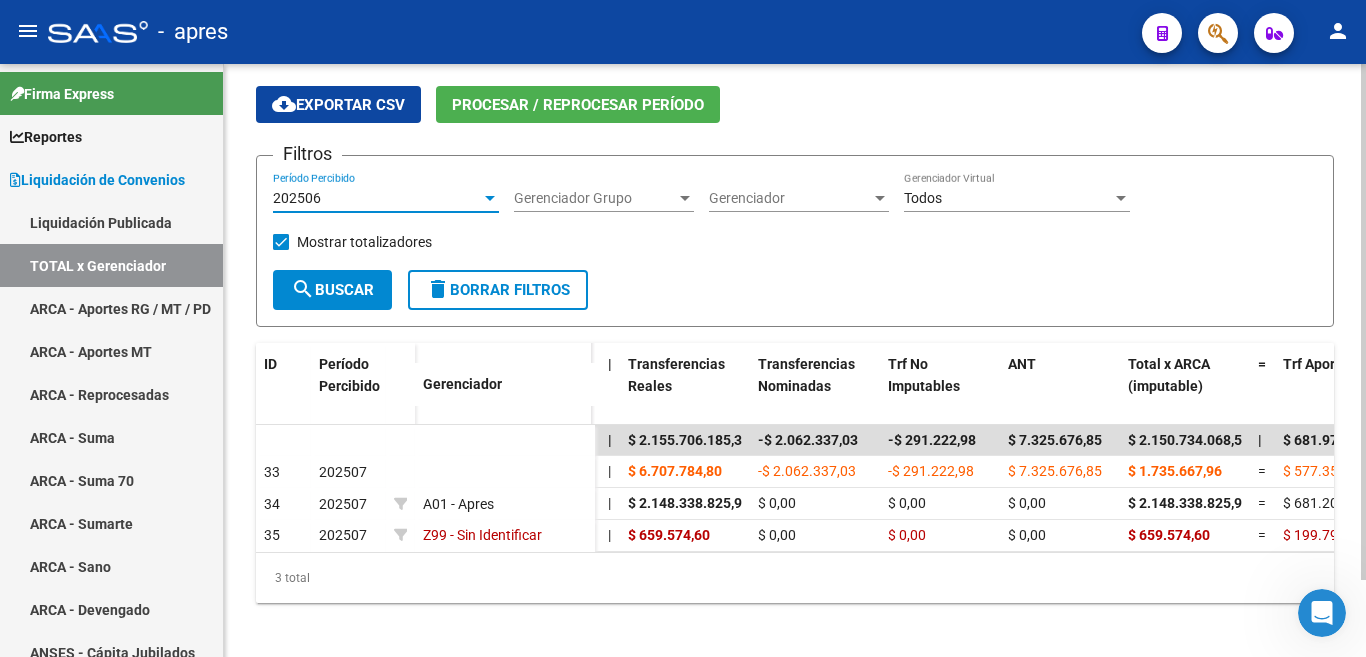click on "search  Buscar" 